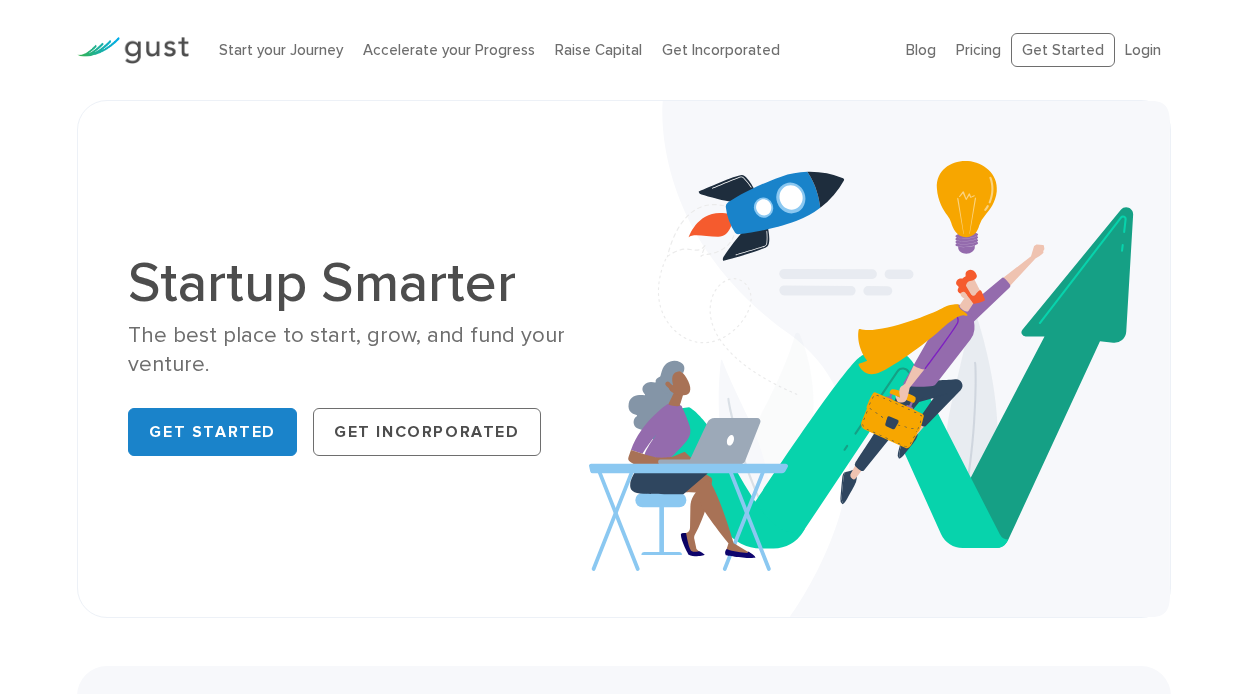 scroll, scrollTop: 0, scrollLeft: 0, axis: both 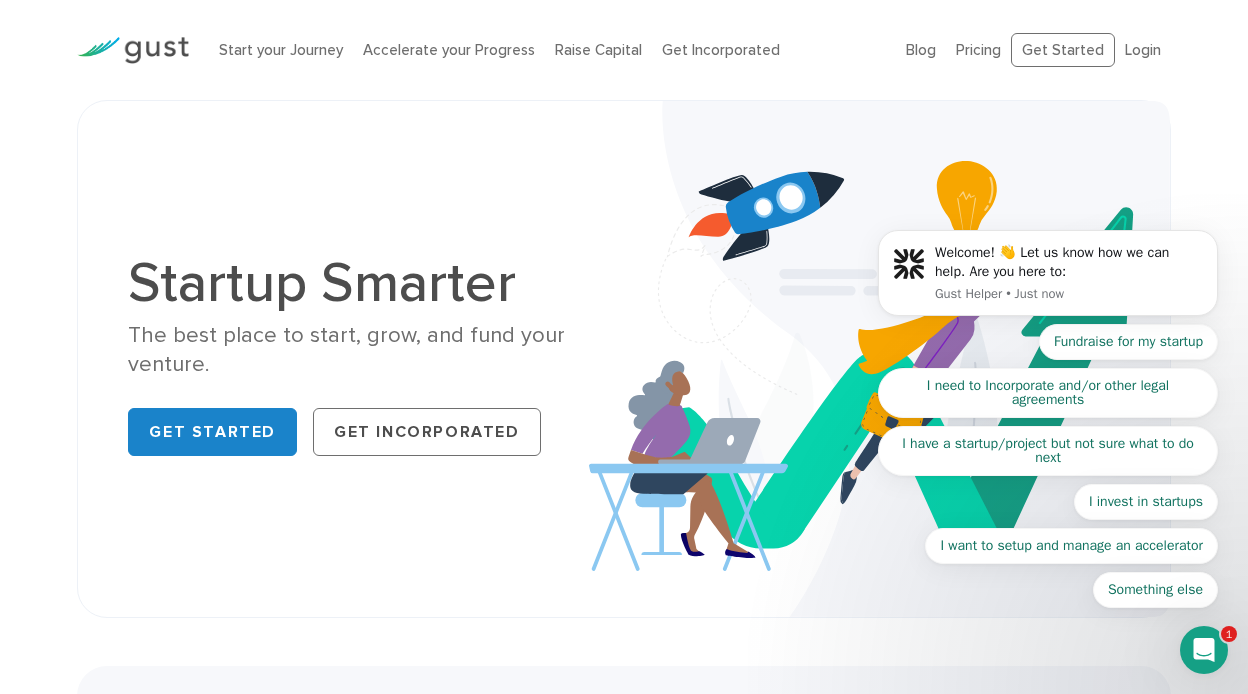 click on "Startup Smarter
The best place to start, grow, and fund your venture.
Get Started
Get Incorporated" at bounding box center [623, 359] 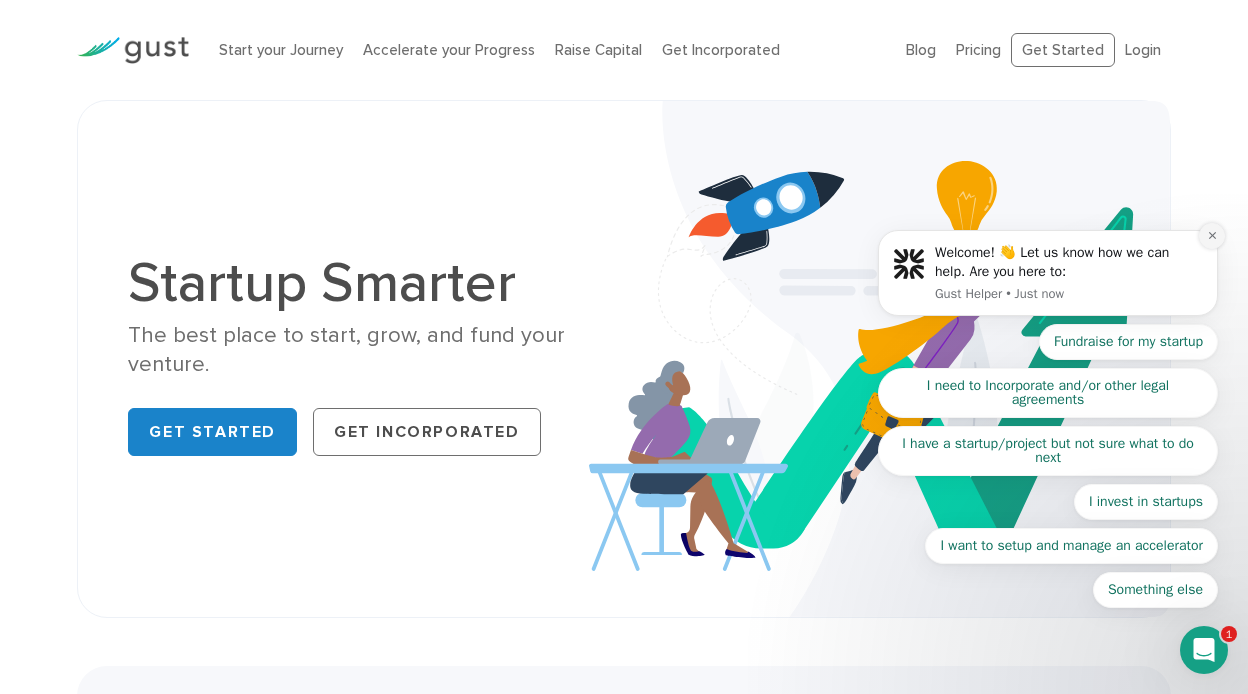 click 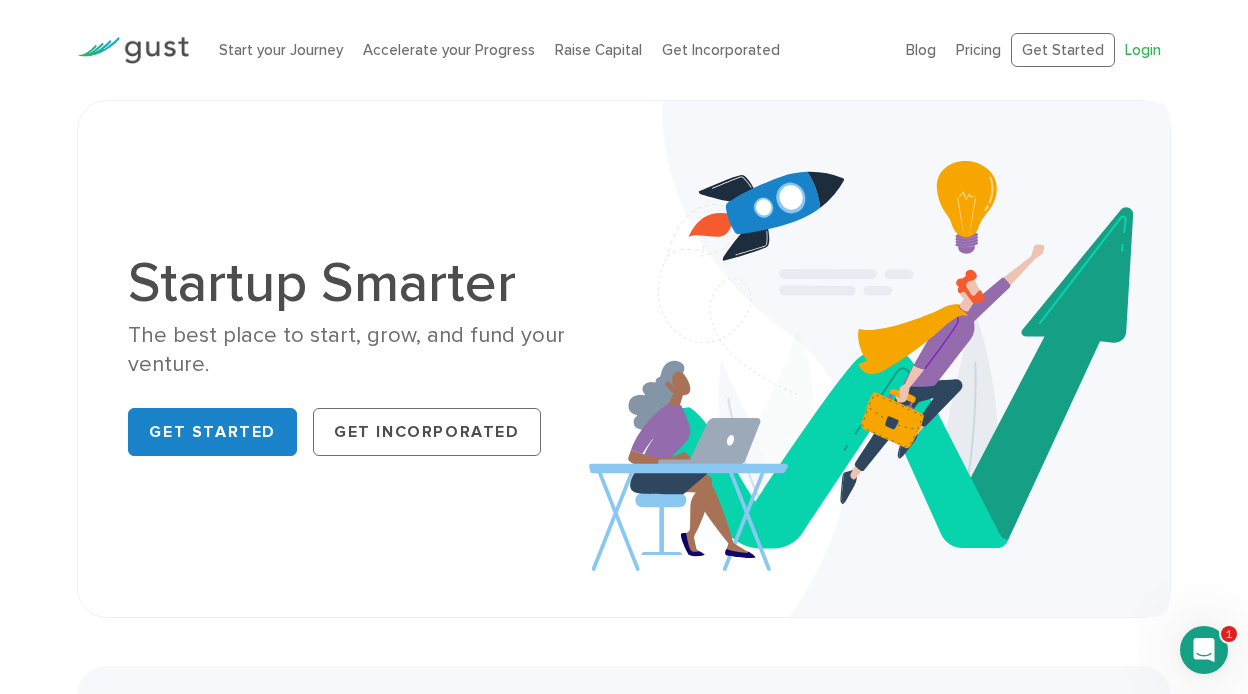 click on "Login" at bounding box center (1143, 50) 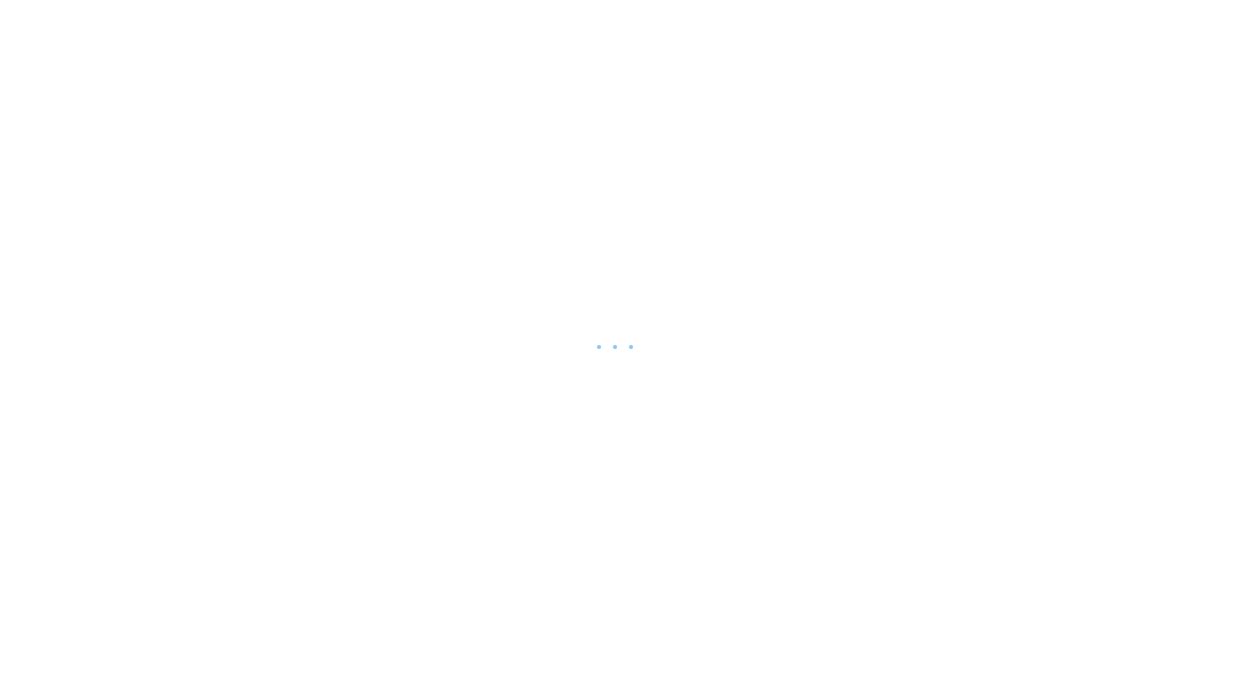 scroll, scrollTop: 0, scrollLeft: 0, axis: both 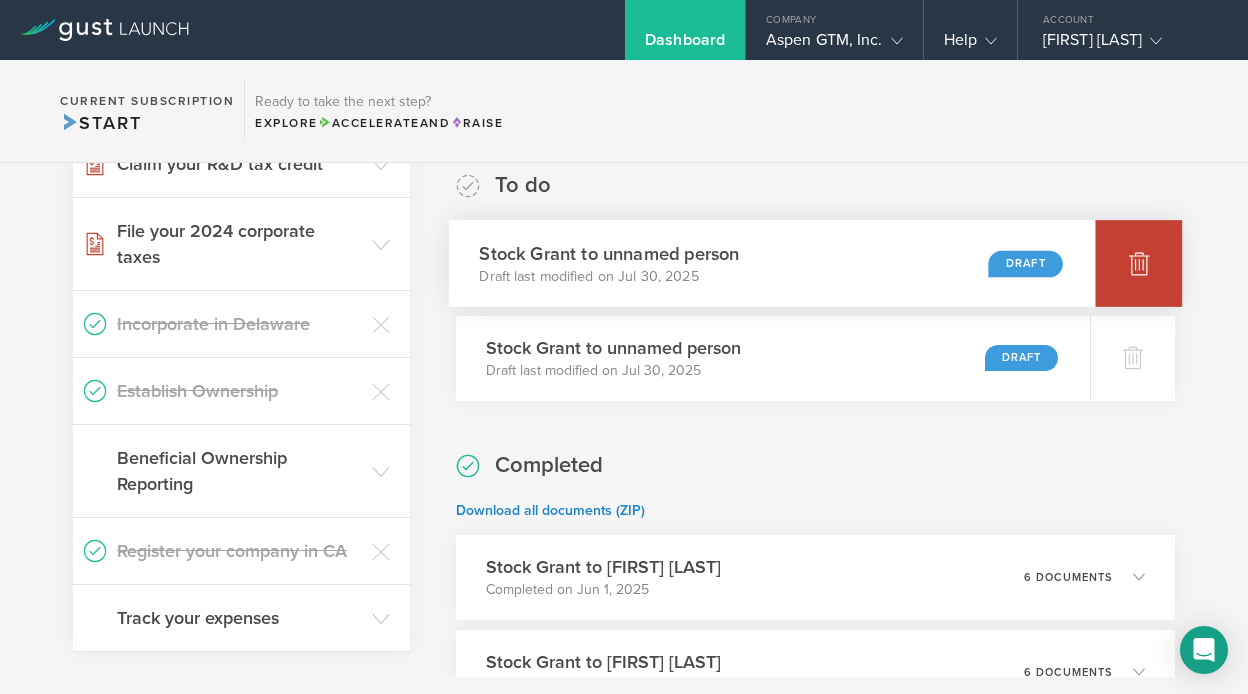 click at bounding box center [1138, 263] 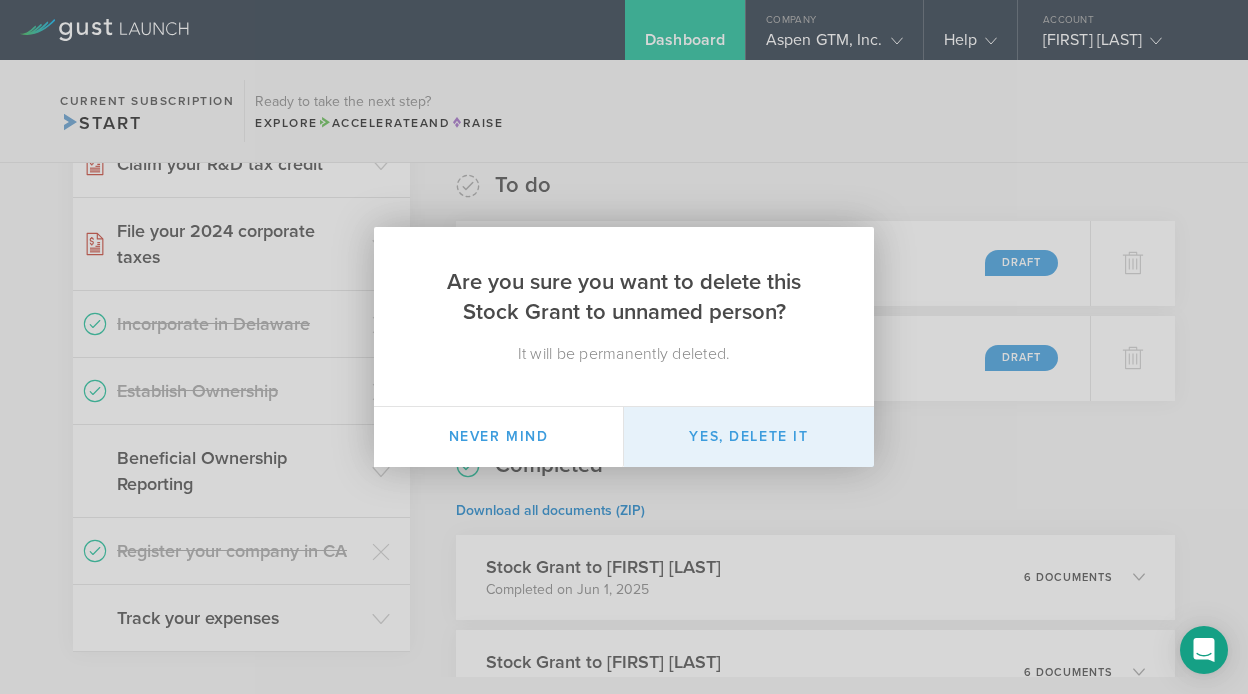 click on "Yes, delete it" at bounding box center (749, 437) 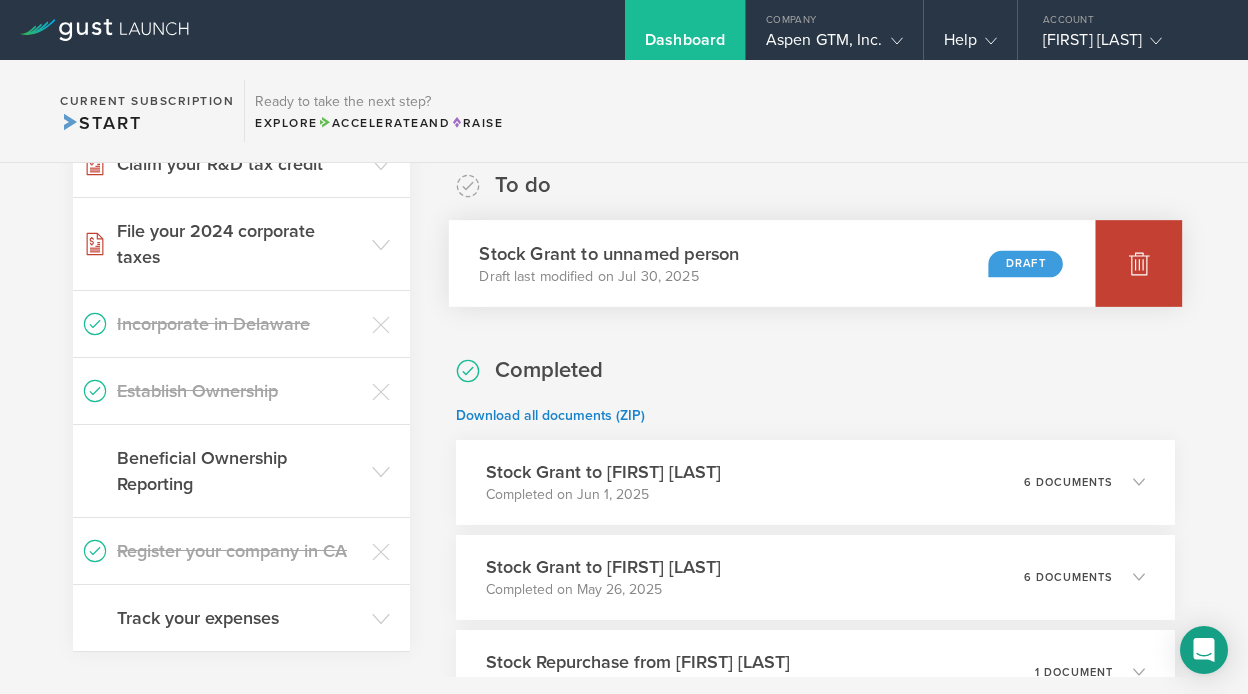 click at bounding box center (1138, 263) 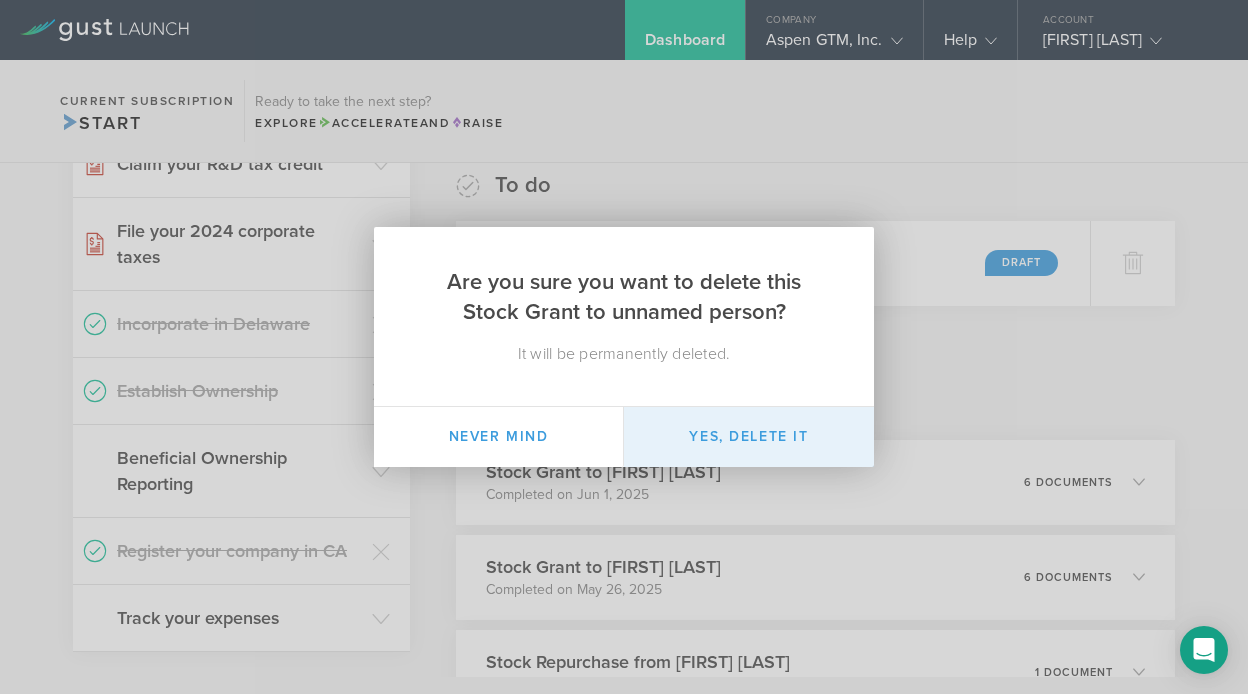click on "Yes, delete it" at bounding box center (749, 437) 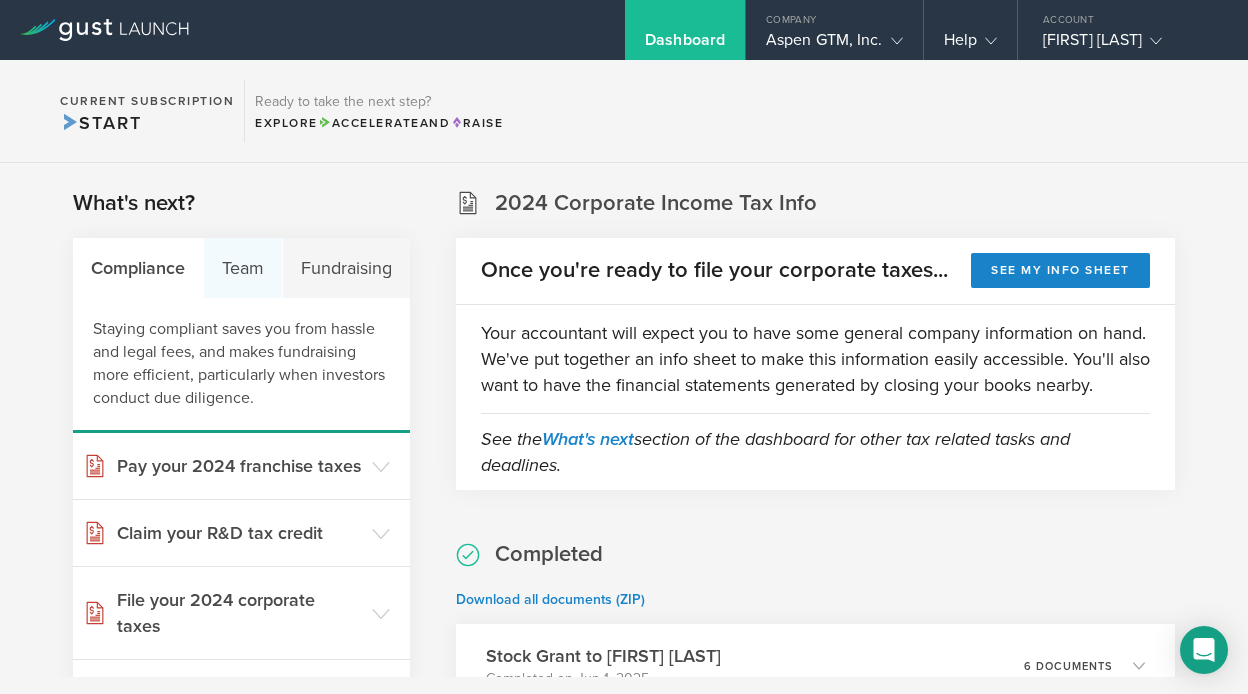 scroll, scrollTop: 33, scrollLeft: 0, axis: vertical 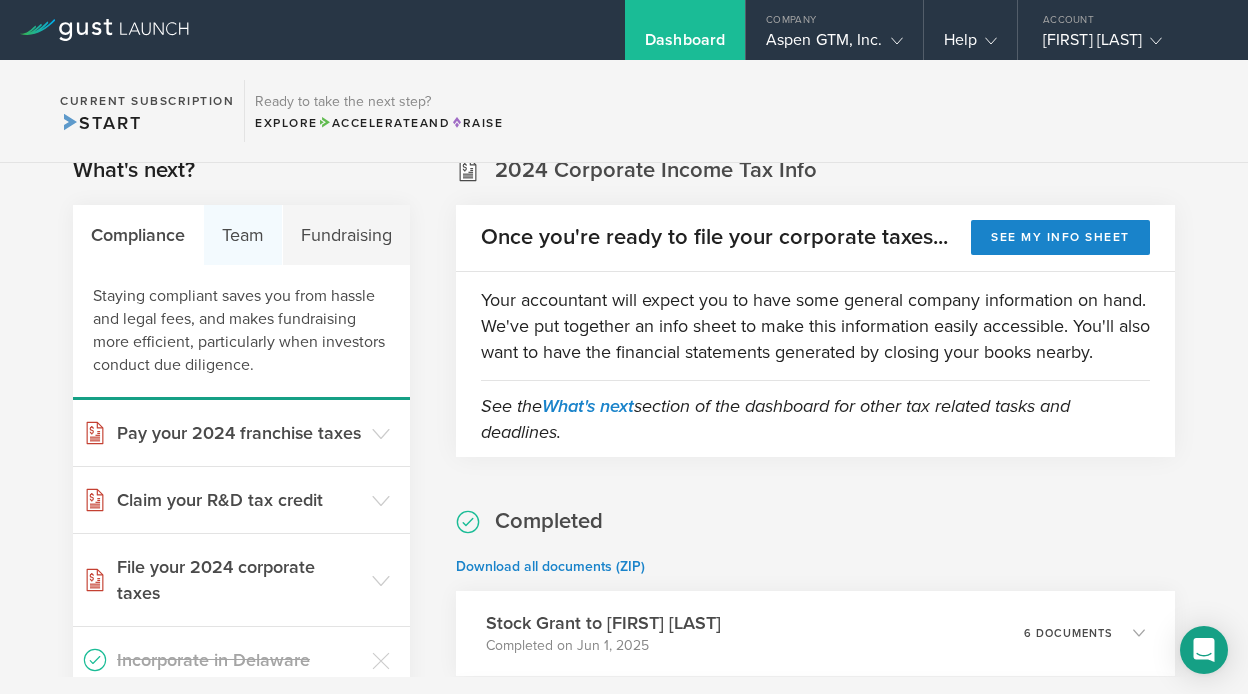 click on "Team" at bounding box center (243, 235) 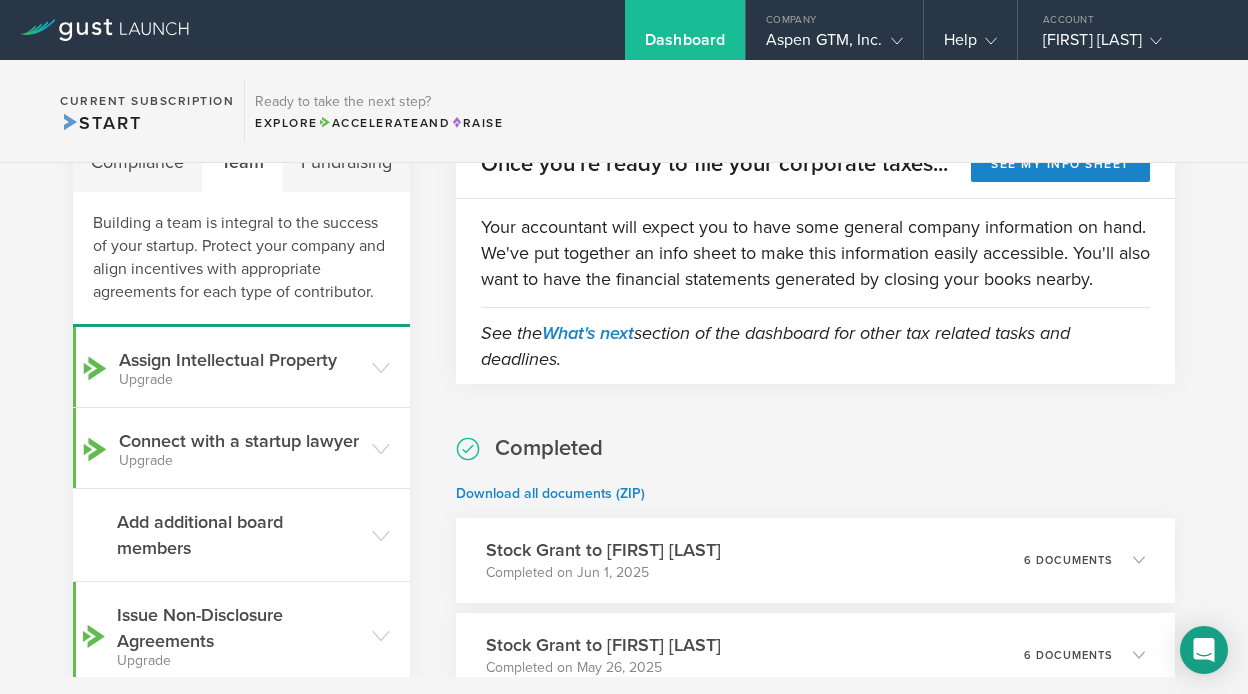 scroll, scrollTop: 0, scrollLeft: 0, axis: both 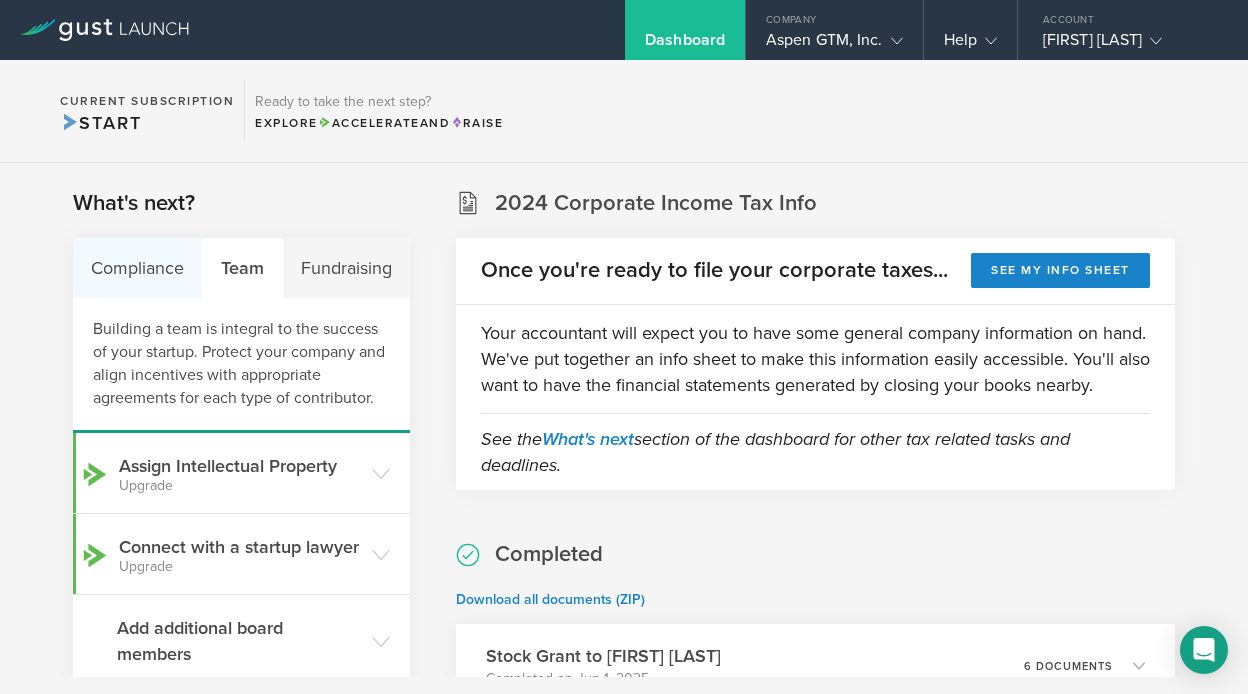 click on "Compliance" at bounding box center (138, 268) 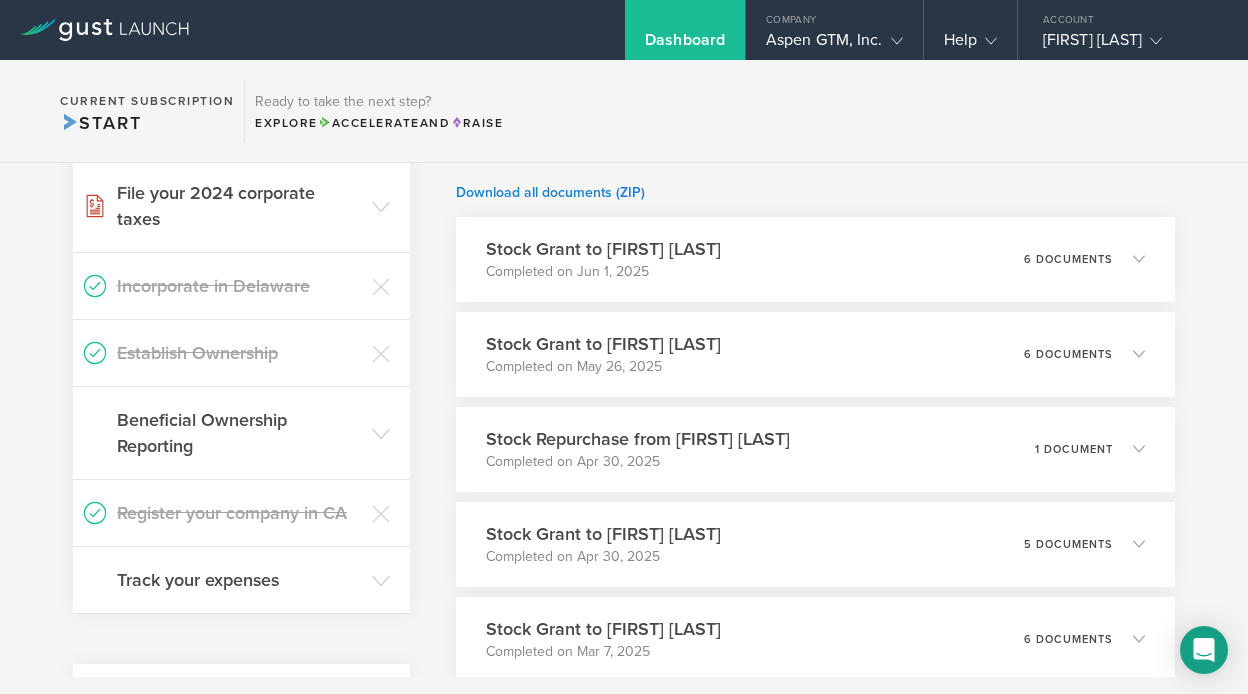 scroll, scrollTop: 0, scrollLeft: 0, axis: both 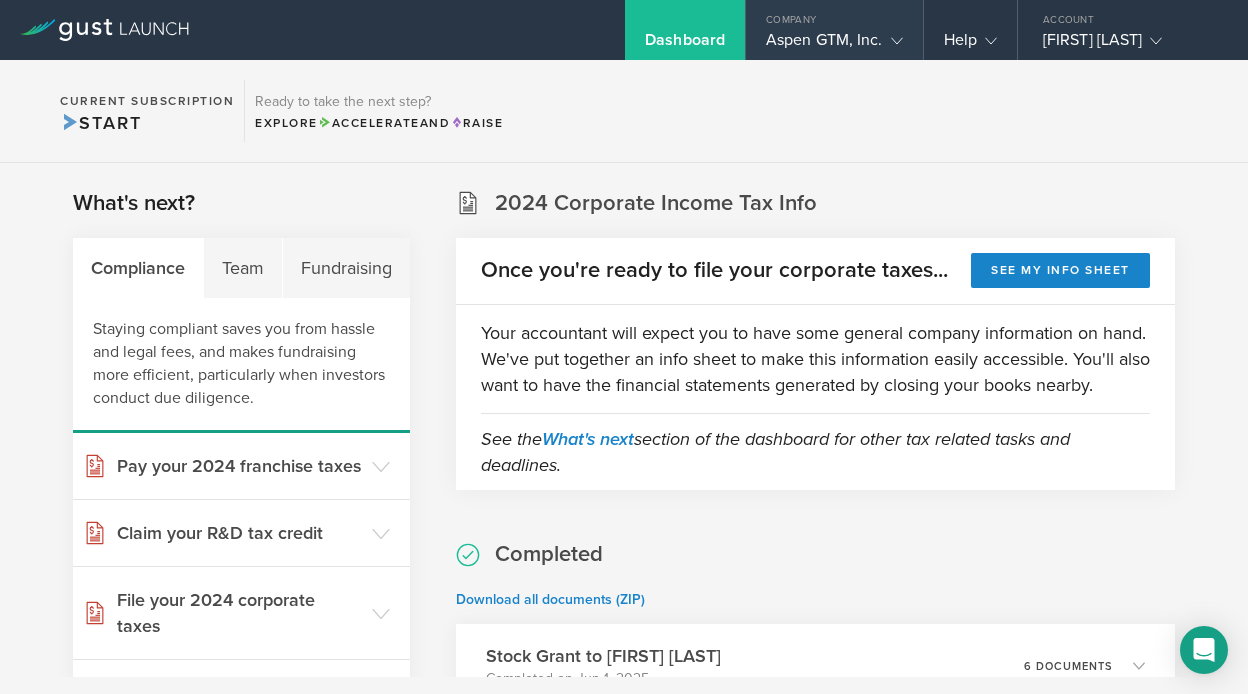 click on "Aspen GTM, Inc." at bounding box center (834, 45) 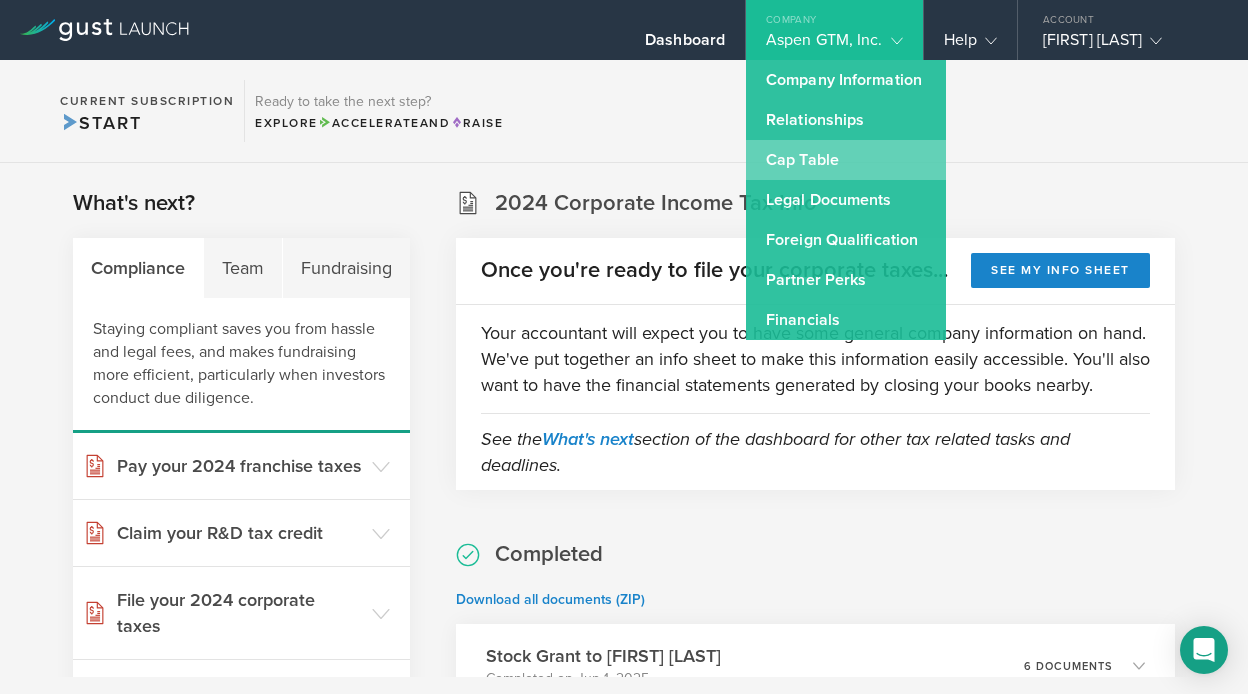 click on "Cap Table" at bounding box center [846, 160] 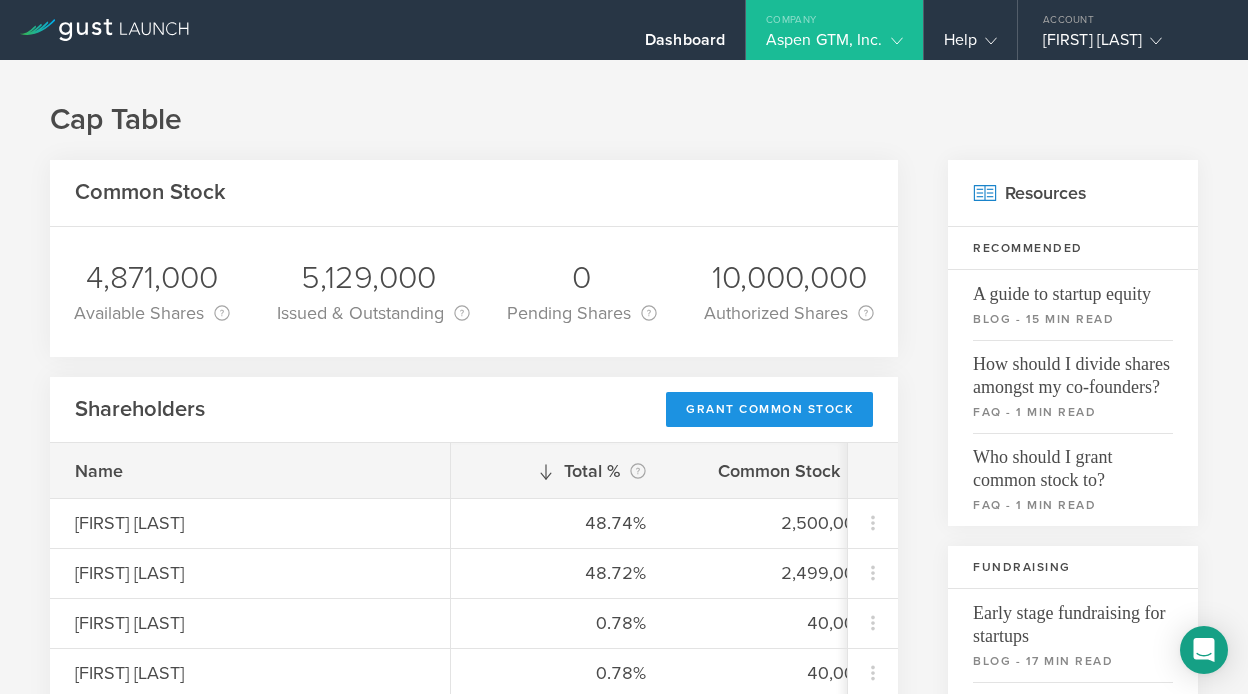 click on "Grant Common Stock" at bounding box center [769, 409] 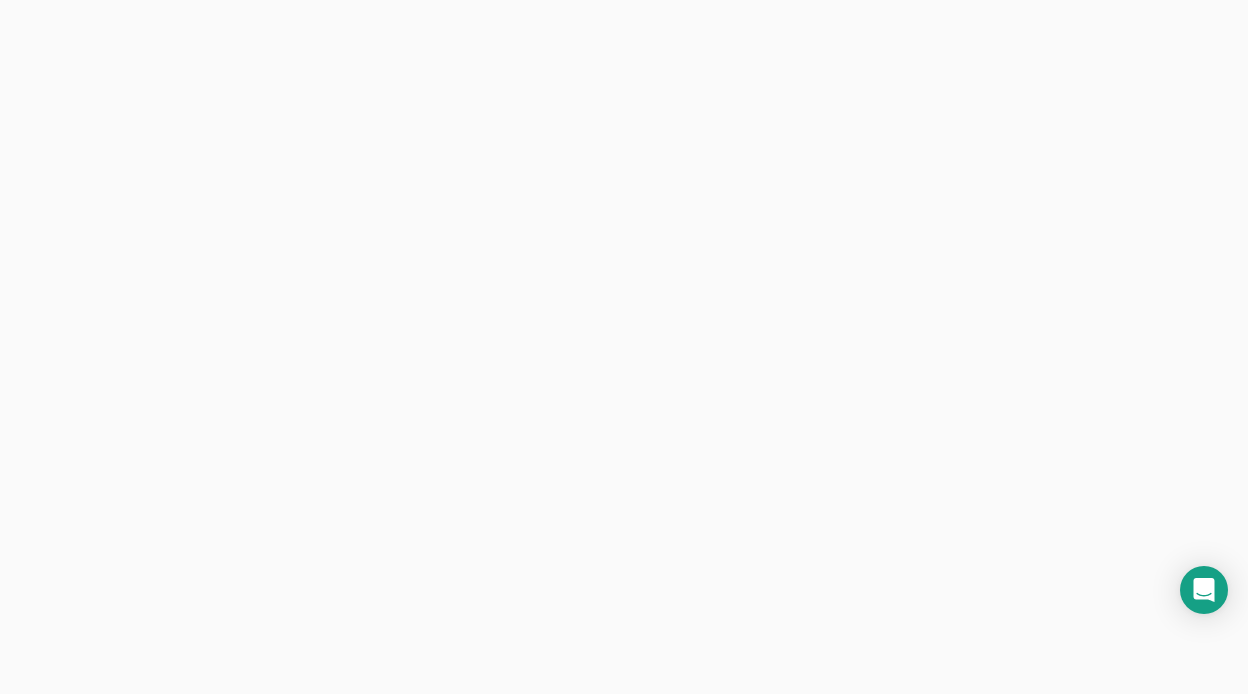 scroll, scrollTop: 0, scrollLeft: 0, axis: both 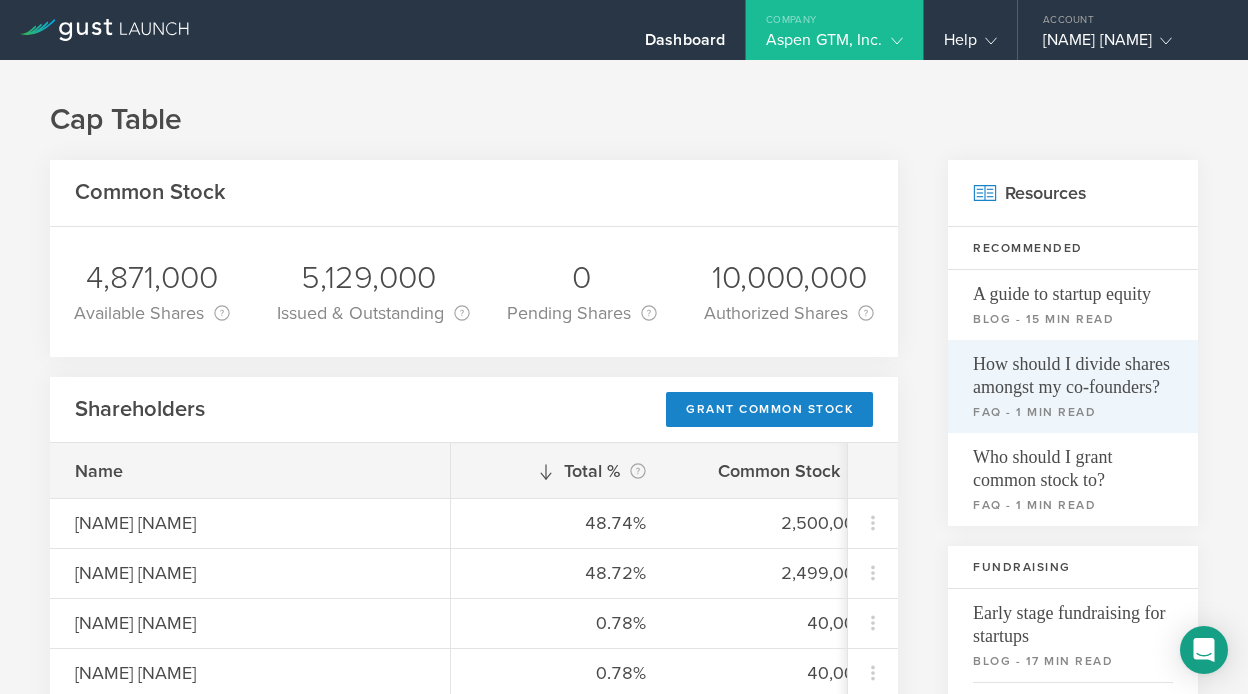 click on "How should I divide shares amongst my co-founders?" at bounding box center (1073, 369) 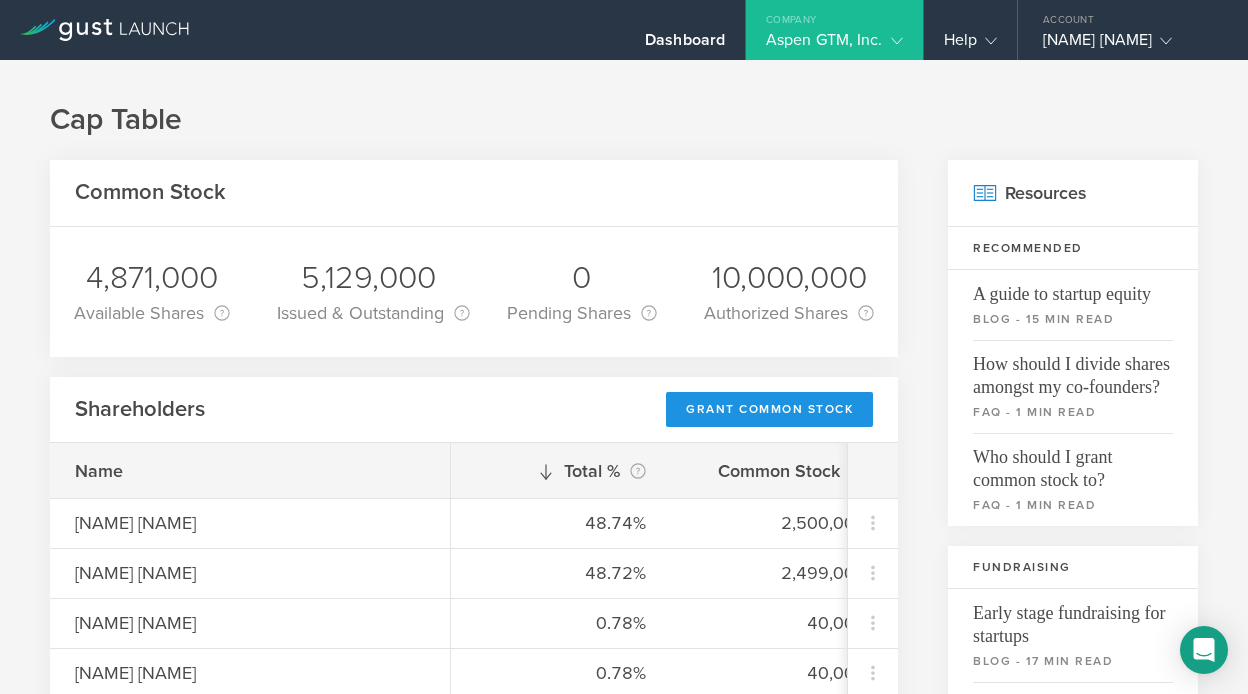 click on "Grant Common Stock" at bounding box center (769, 409) 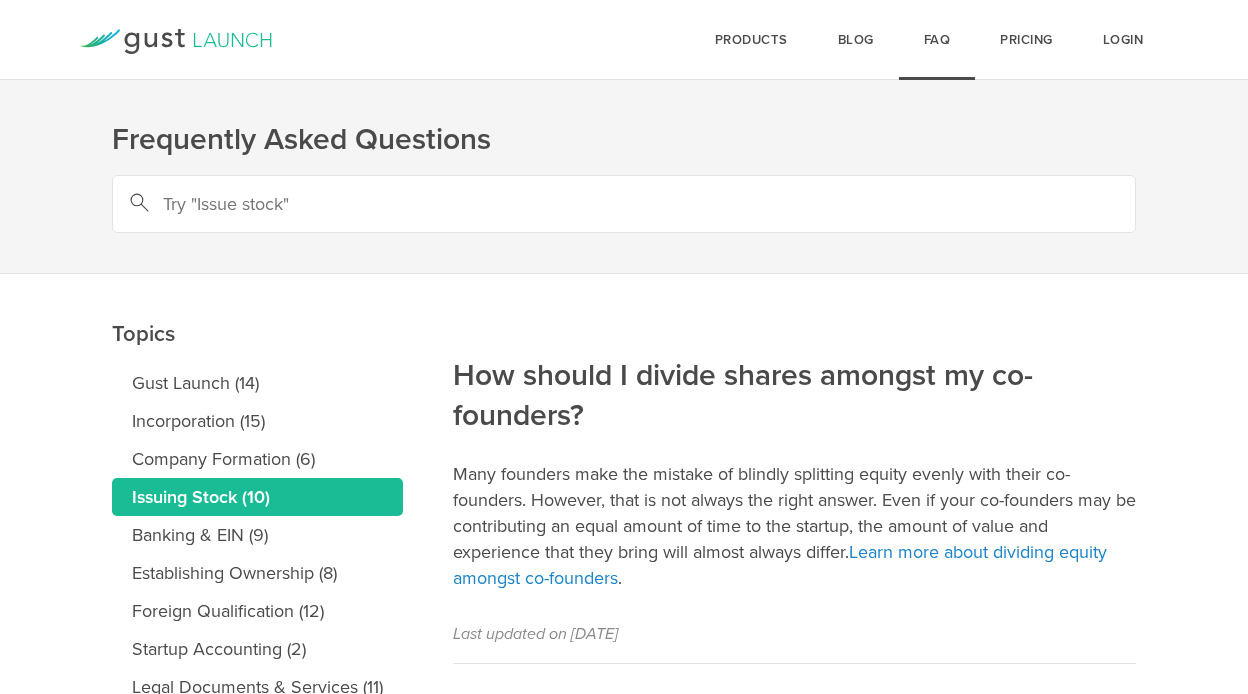scroll, scrollTop: 0, scrollLeft: 0, axis: both 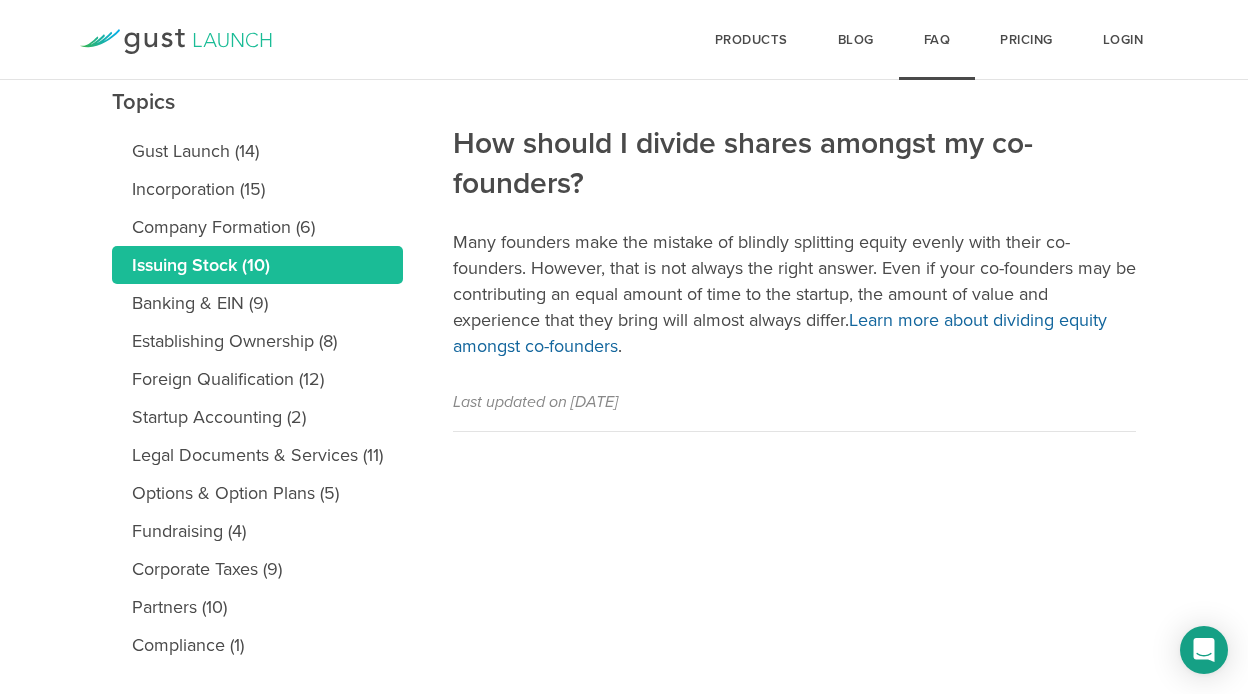 click on "Learn more about dividing equity amongst co-founders" at bounding box center [780, 333] 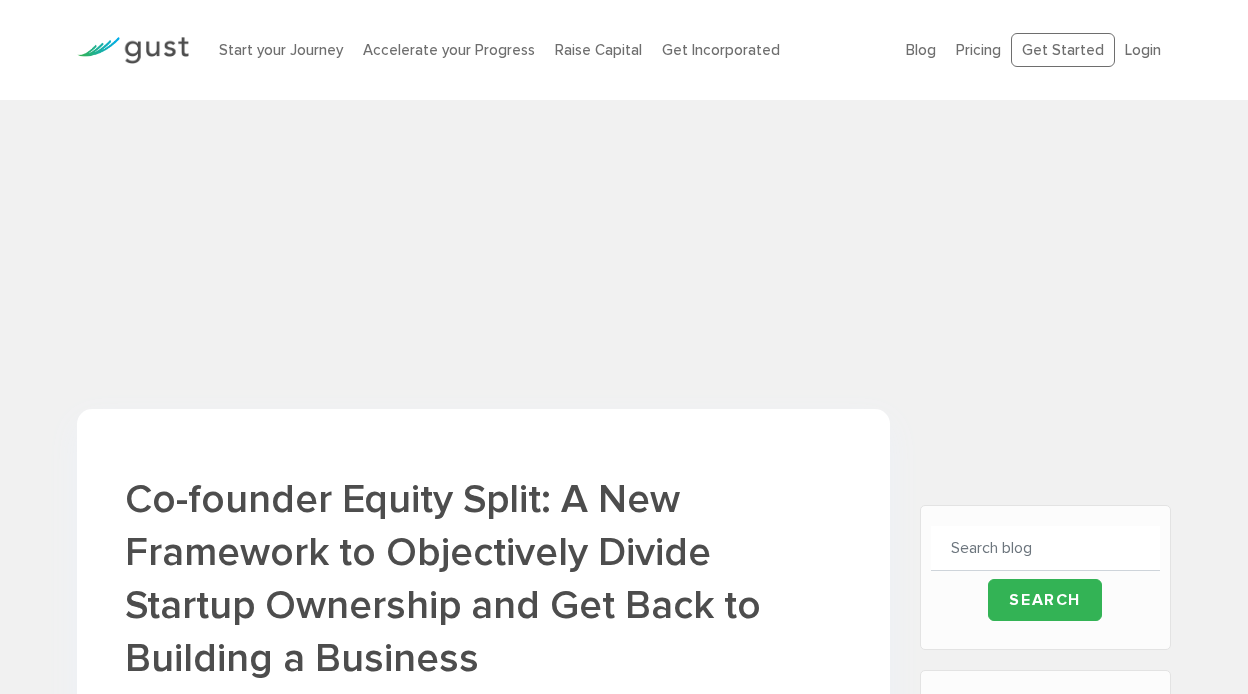 scroll, scrollTop: 0, scrollLeft: 0, axis: both 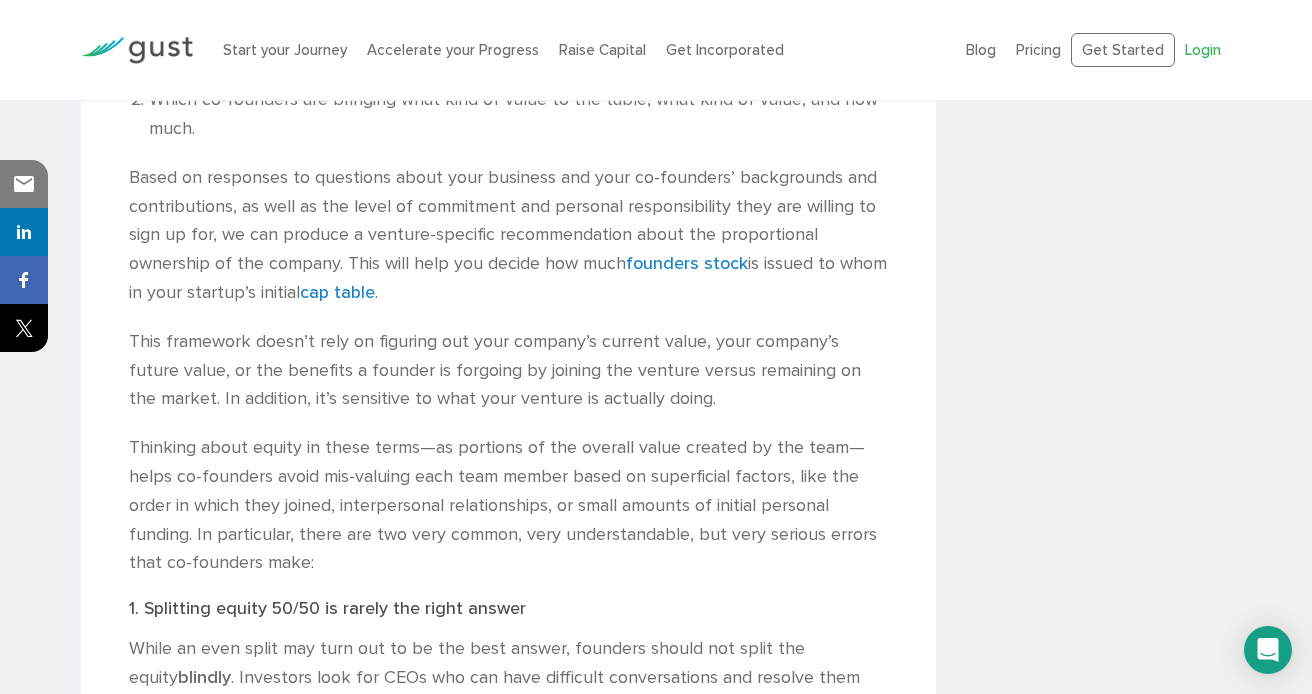 click on "Login" at bounding box center [1203, 50] 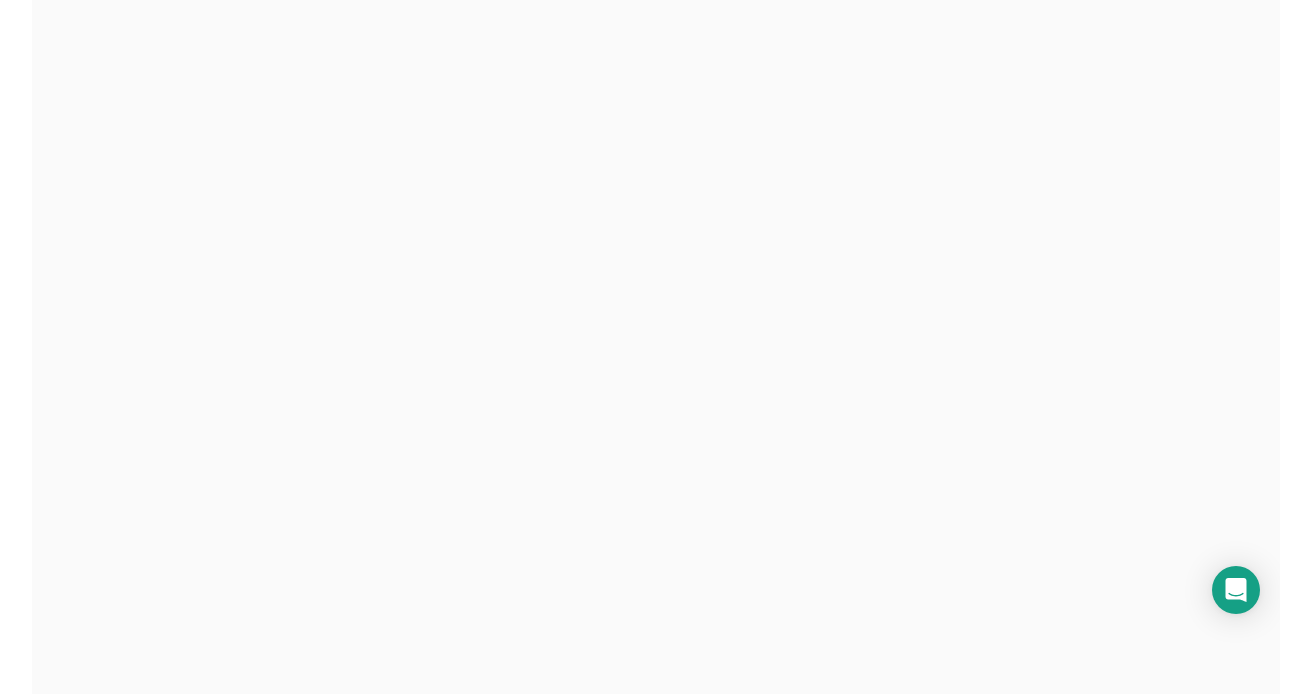scroll, scrollTop: 0, scrollLeft: 0, axis: both 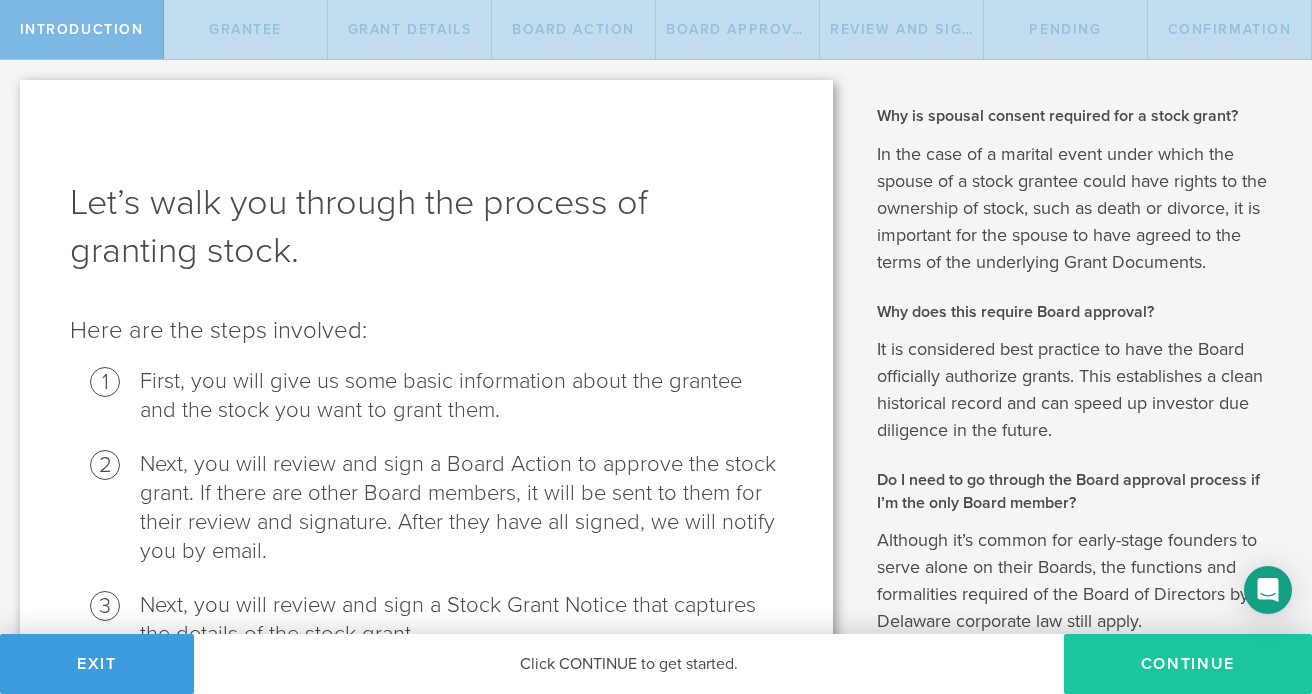 click on "Continue" at bounding box center [1188, 664] 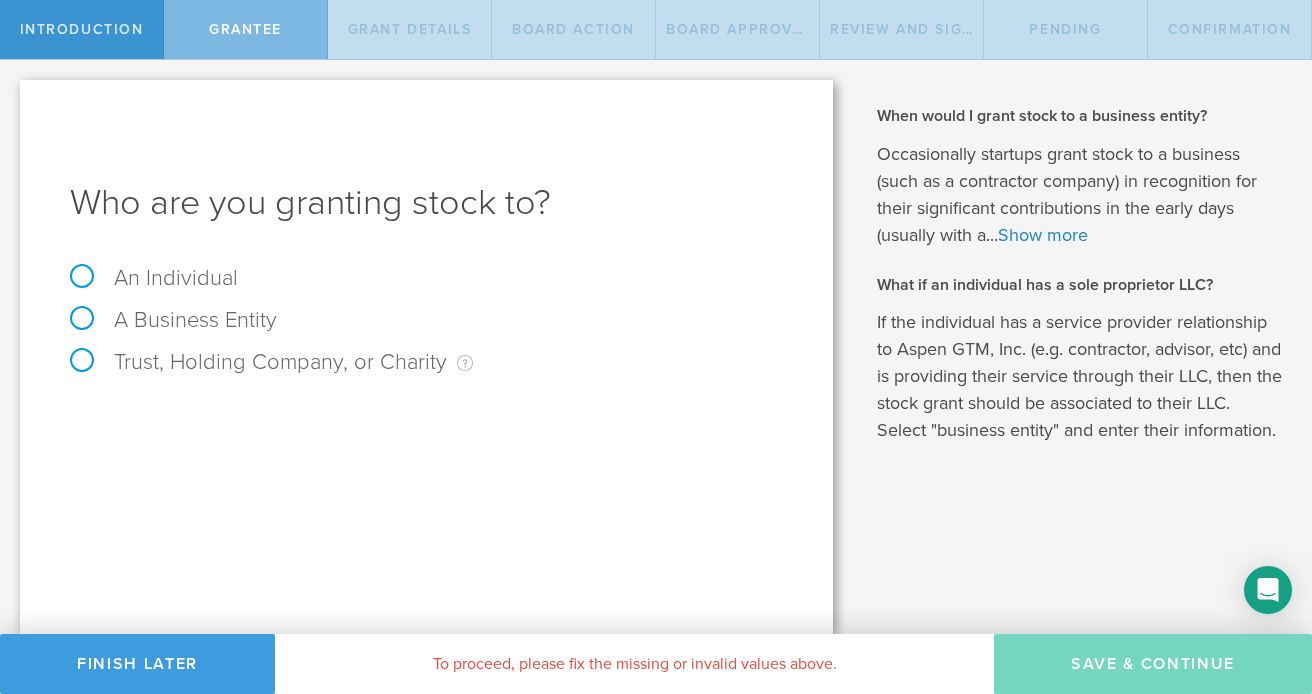 click on "An Individual" at bounding box center (426, 288) 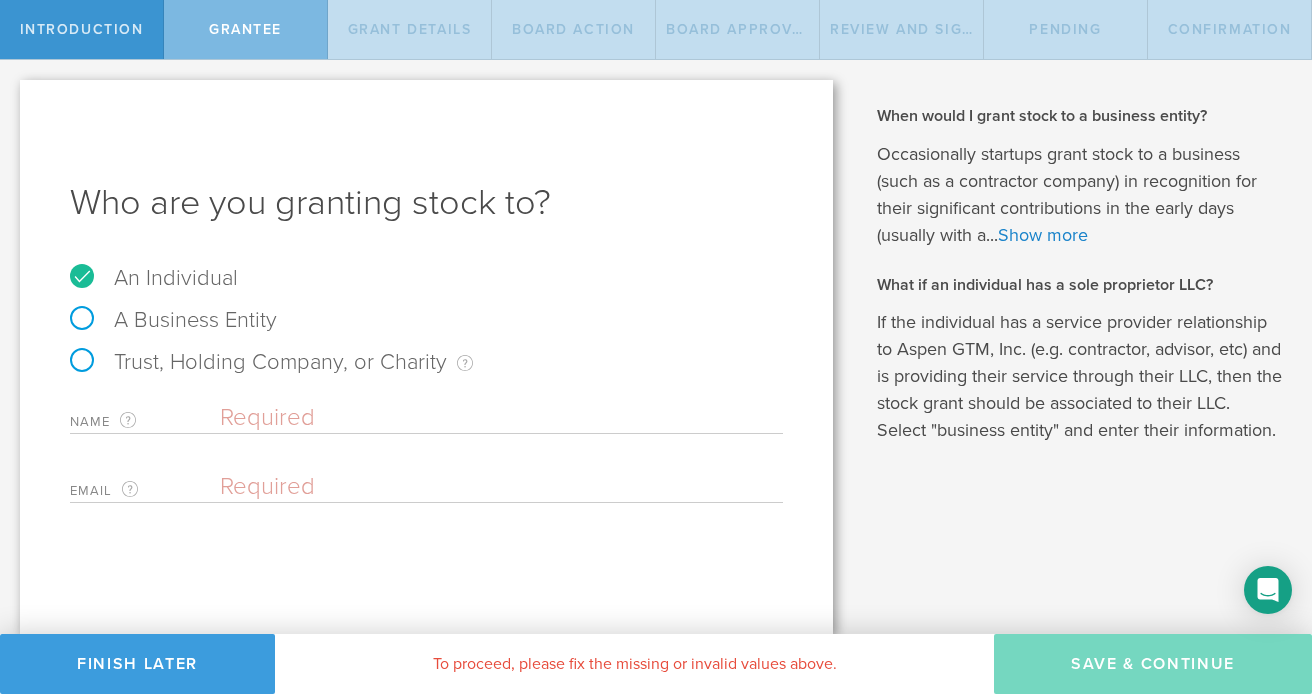 click at bounding box center (501, 418) 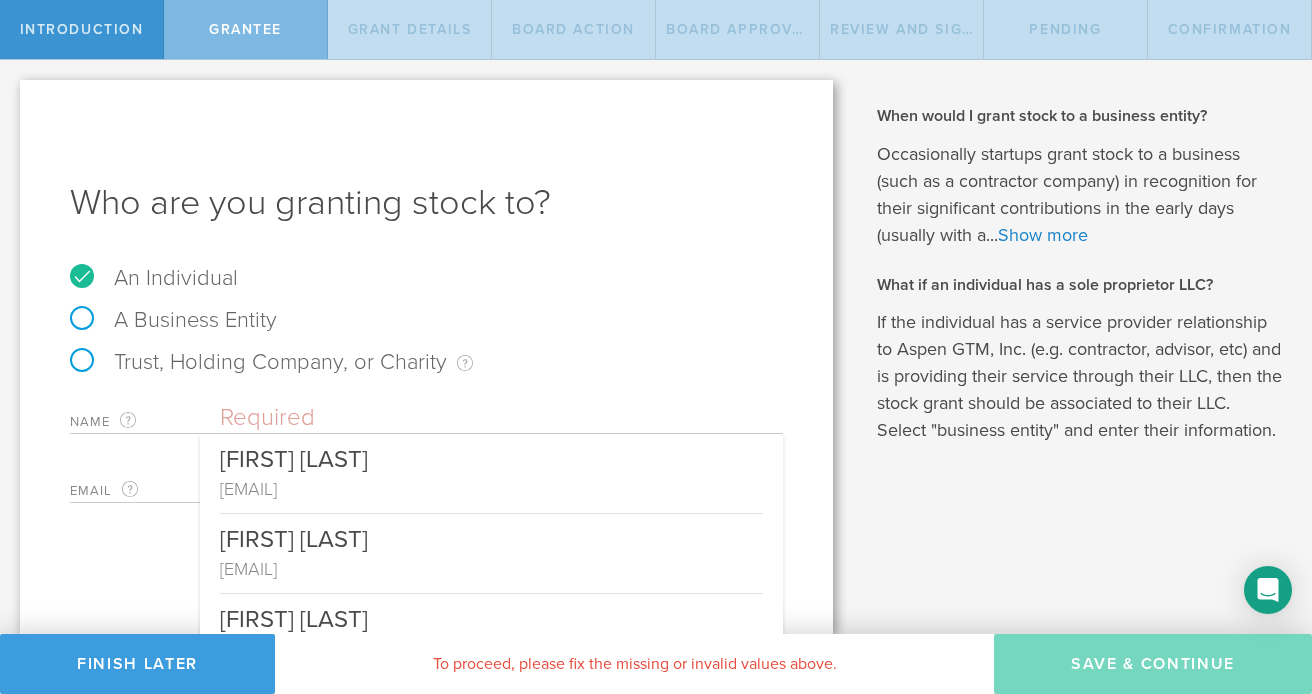 scroll, scrollTop: 70, scrollLeft: 0, axis: vertical 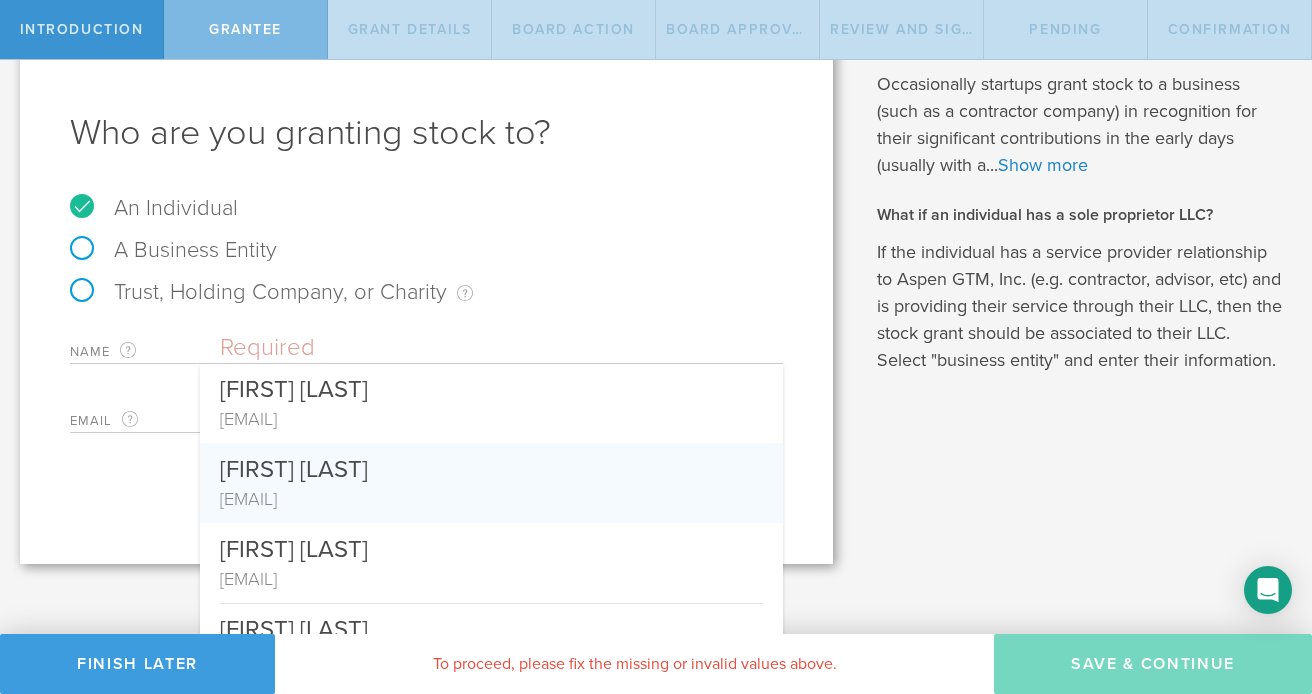 click on "Why is spousal consent required for a stock grant? In the case of a marital event under which the spouse of a stock grantee could have rights to the ownership of stock, such as death or divorce, it is important for the spouse to have agreed to the terms of the underlying Grant Documents. Why does this require Board approval? It is considered best practice to have the Board officially authorize grants. This establishes a clean historical record and can speed up investor due diligence in the future. Do I need to go through the Board approval process if I’m the only Board member? Although it’s common for early-stage founders to serve alone on their Boards, the functions and formalities required of the Board of Directors by Delaware corporate law still apply. When would I grant stock to a business entity? Occasionally startups grant stock to a business (such as a contractor company) in recognition for their significant contributions in the early days (usually with a...  Show more Your company has 10,000,000 ." at bounding box center (1082, 277) 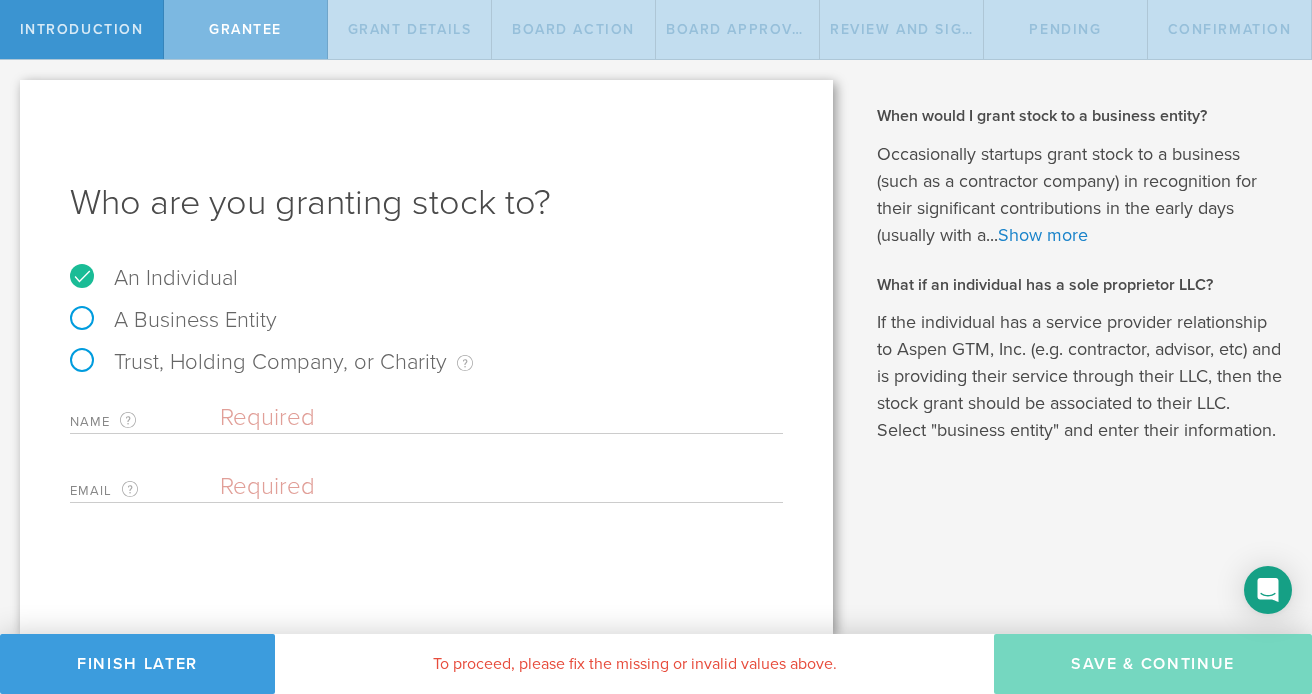 scroll, scrollTop: 0, scrollLeft: 0, axis: both 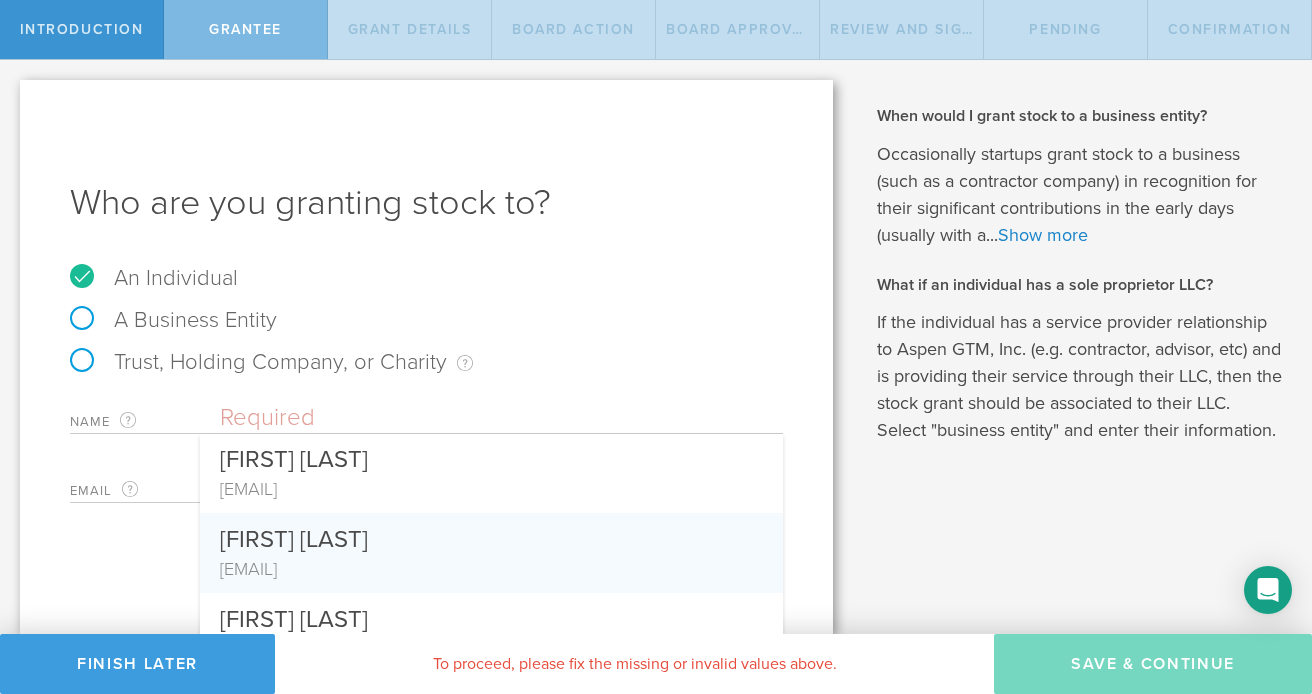 click at bounding box center [501, 418] 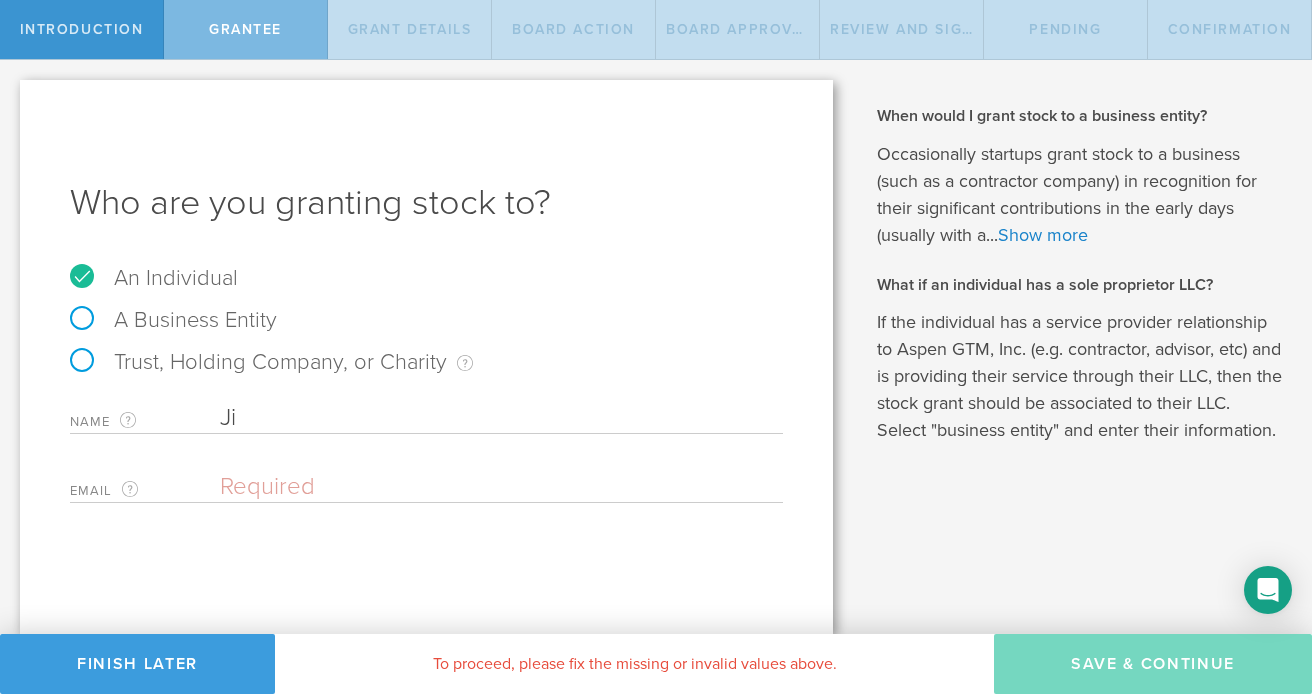 type on "J" 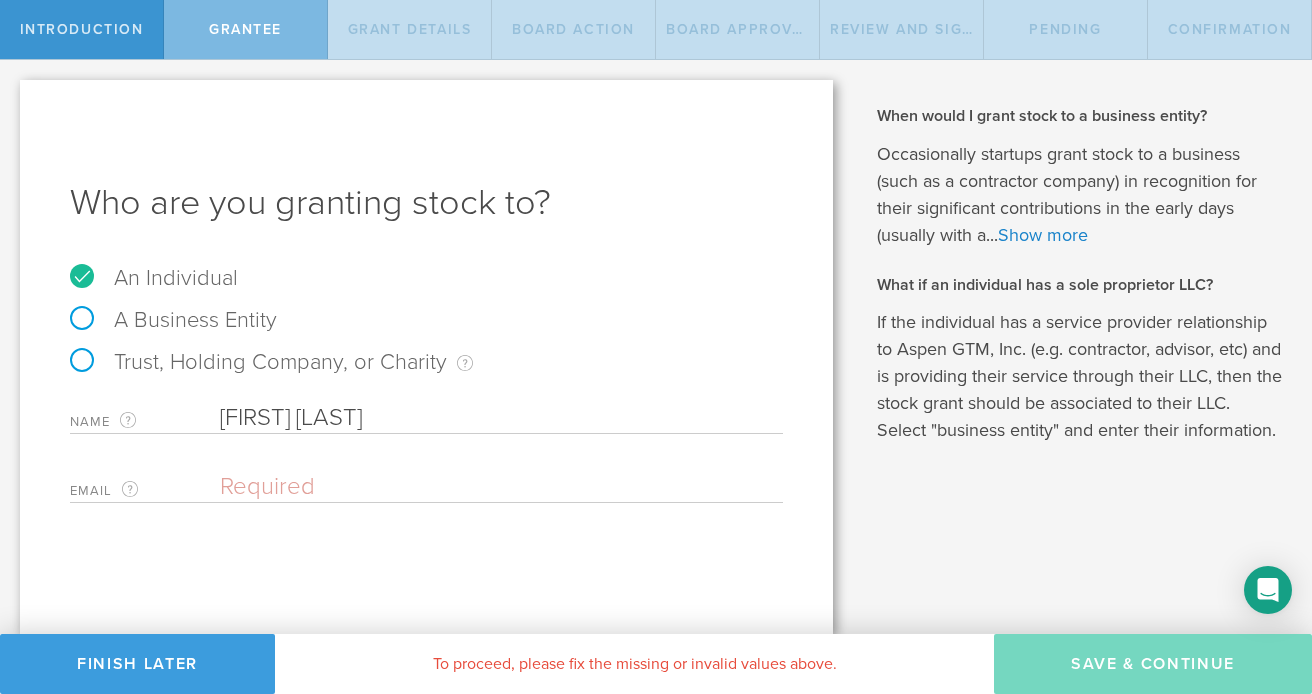type on "[FIRST] [LAST]" 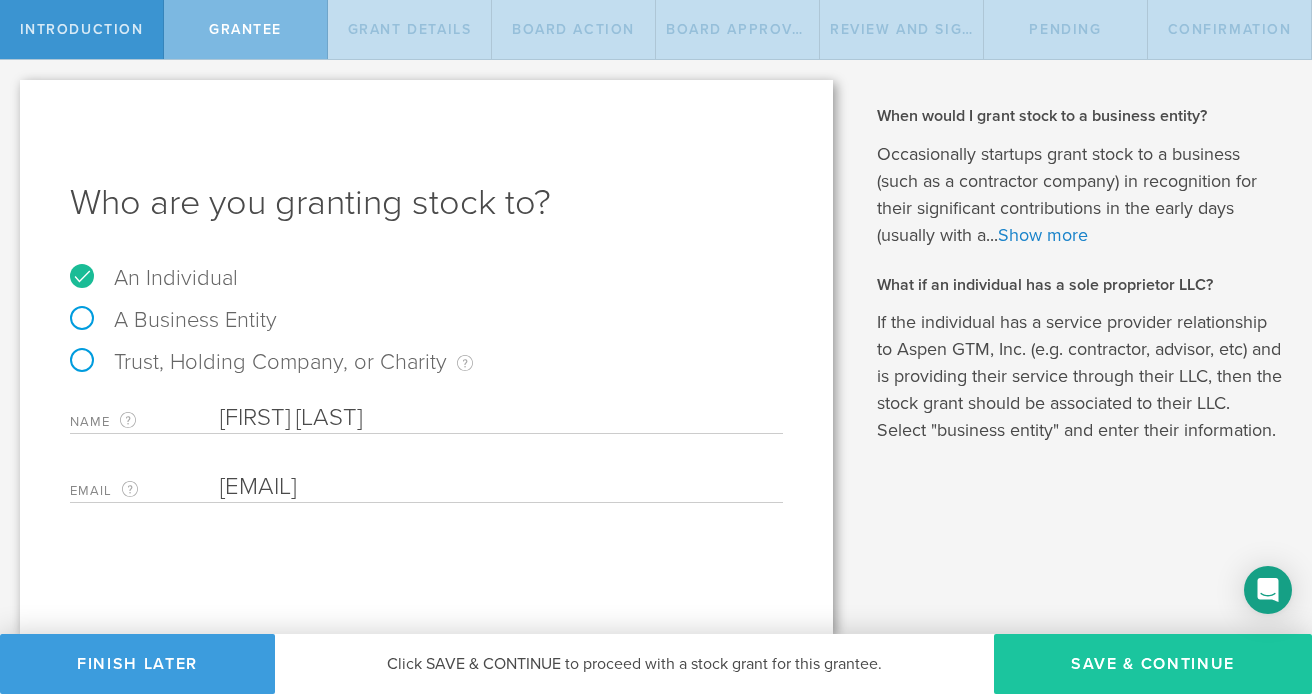 type on "vijay@aspengtm.com" 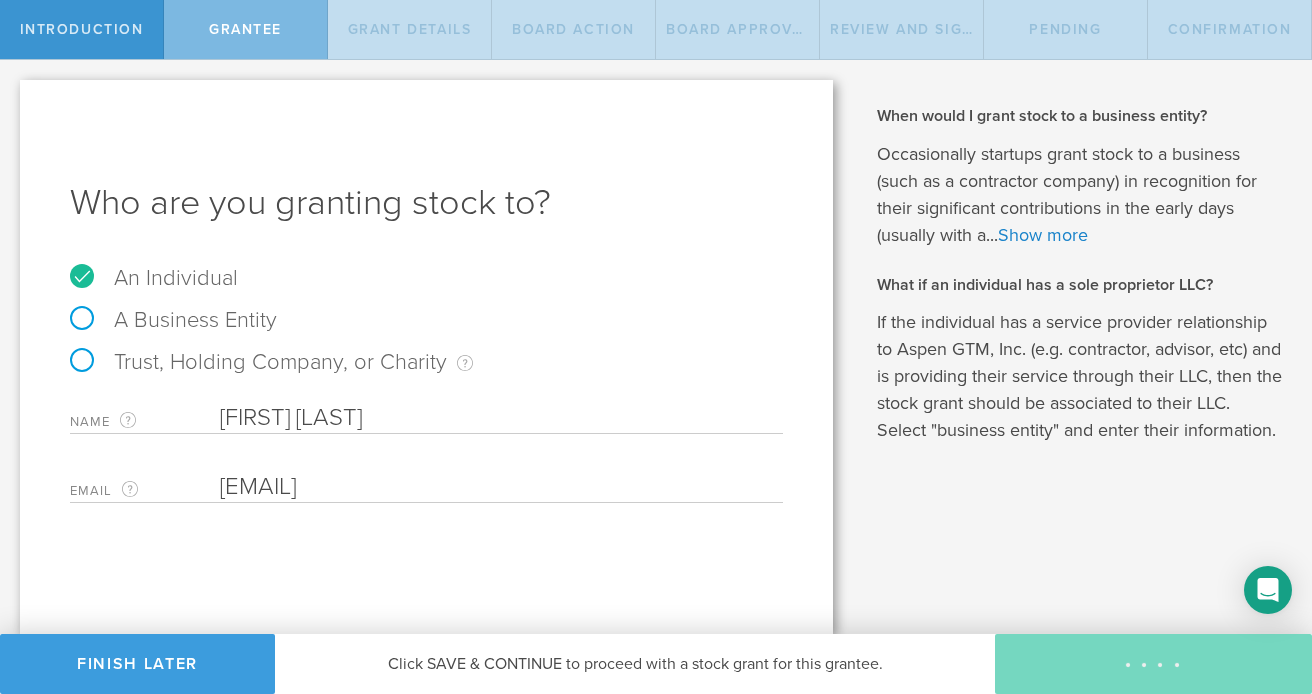 type on "48" 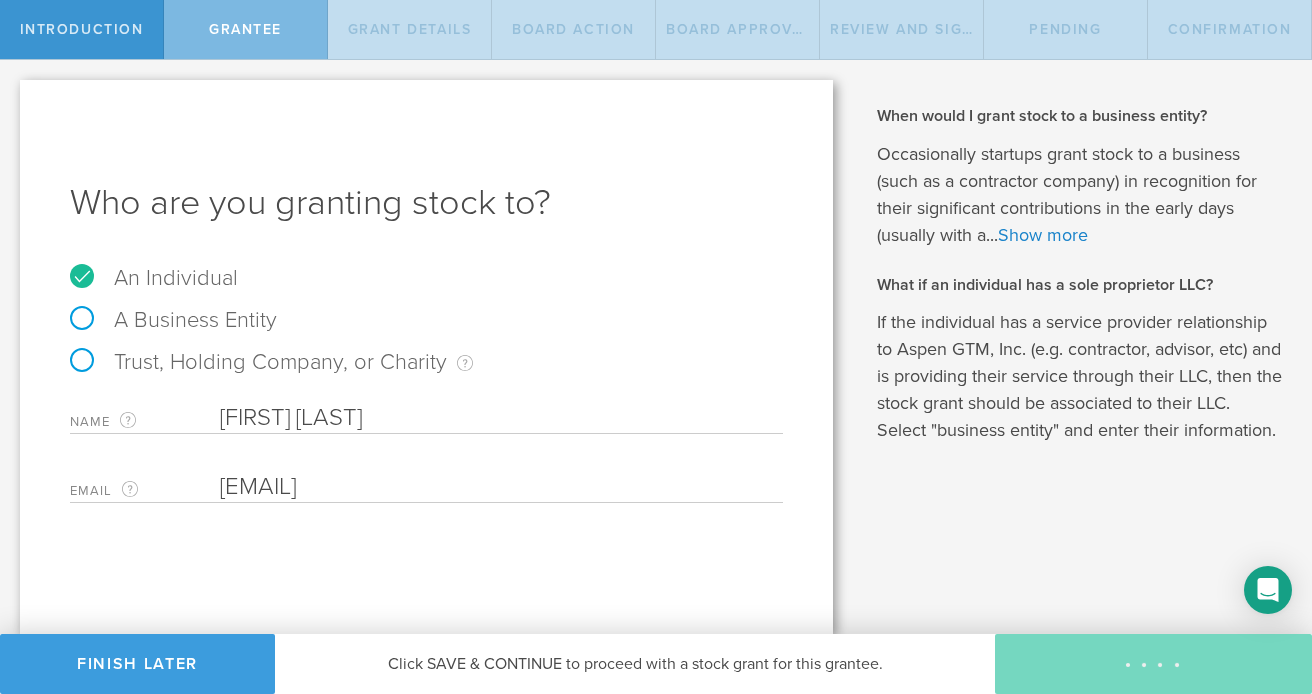 type on "12" 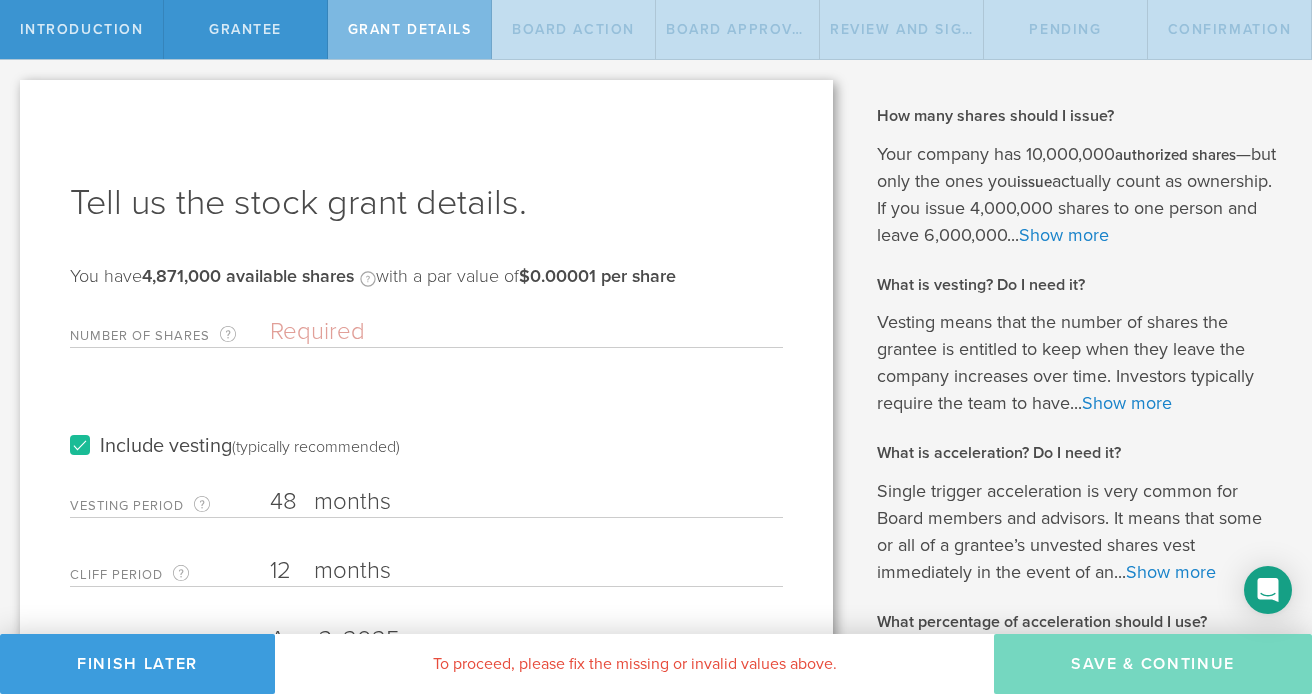 click on "Number of Shares The total amount of stock the company is granting to this recipient." at bounding box center (526, 332) 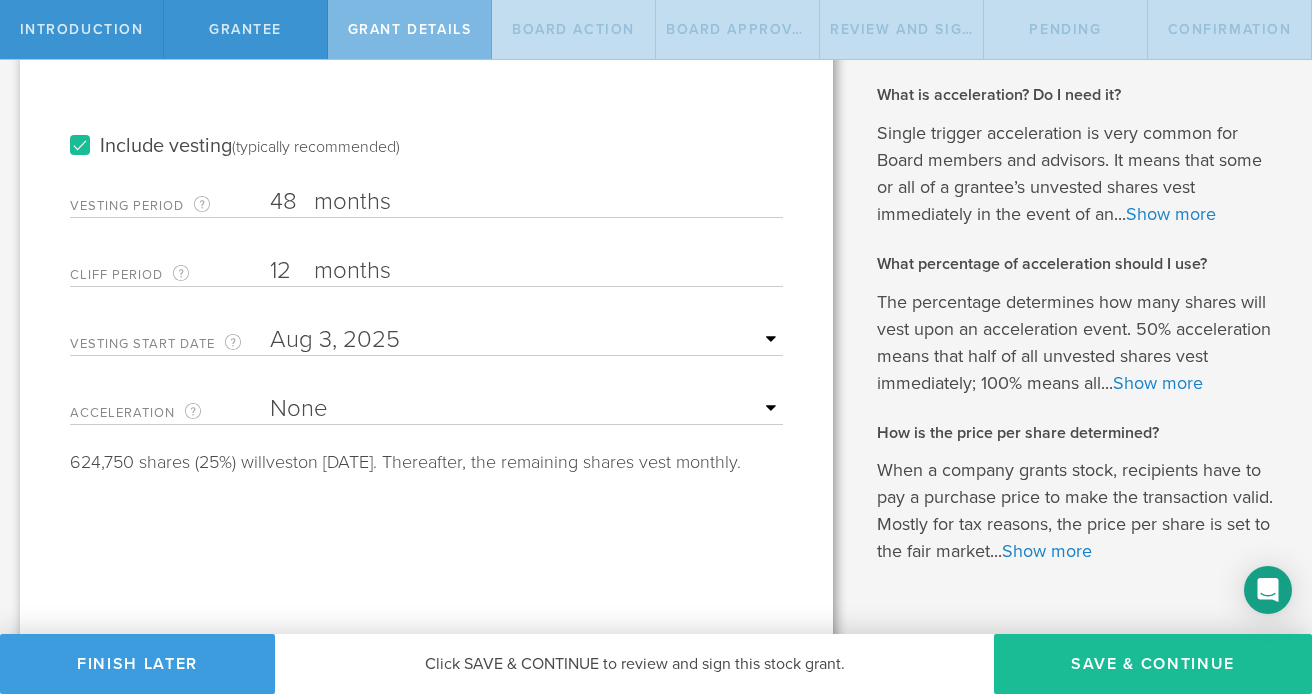 scroll, scrollTop: 362, scrollLeft: 0, axis: vertical 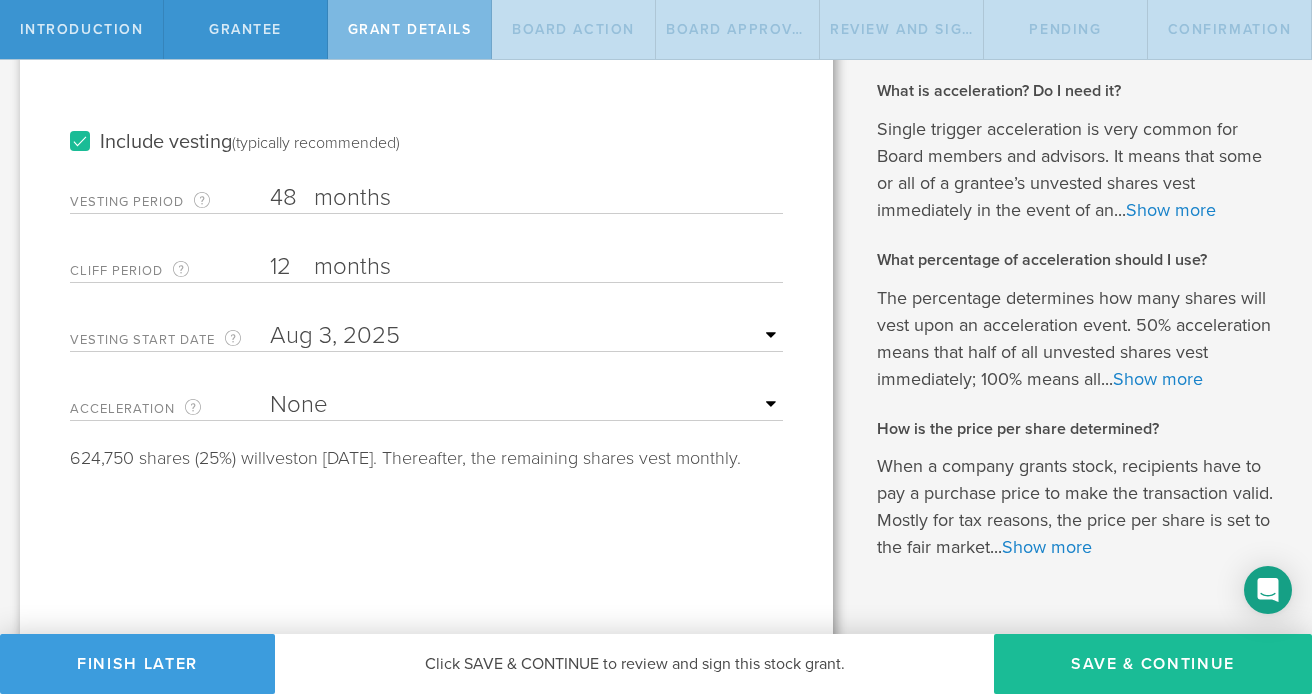 type on "2,499,000" 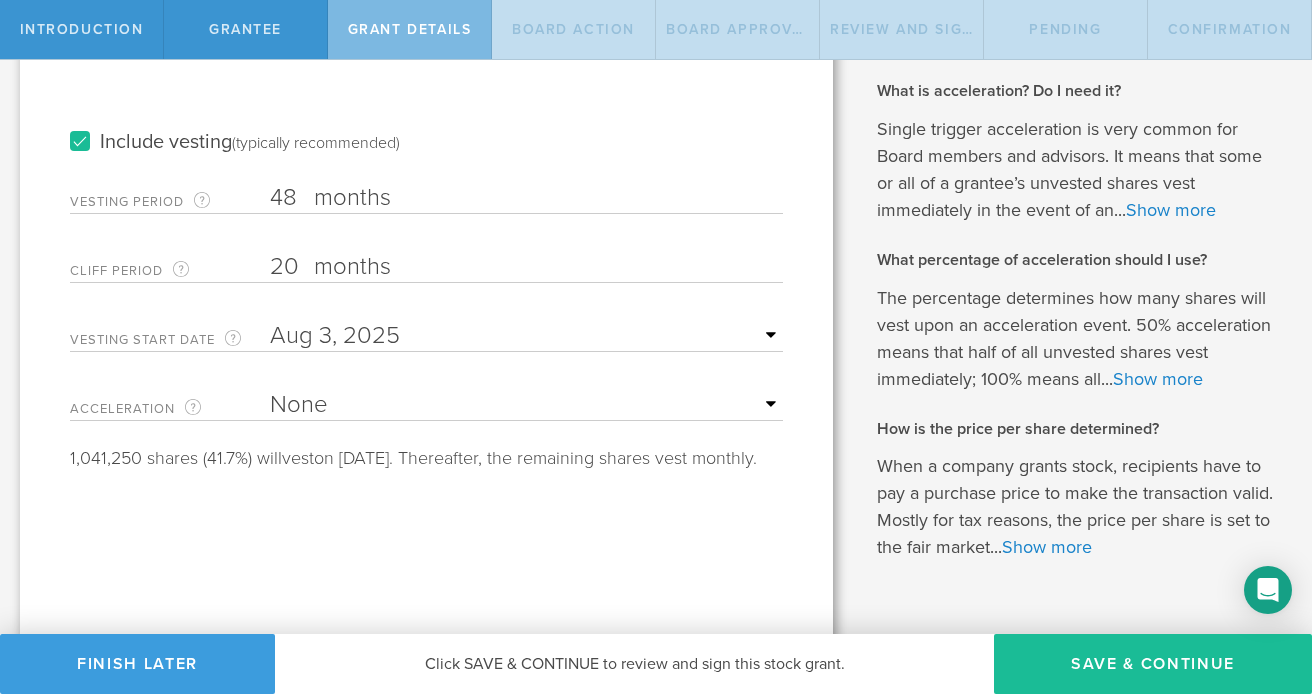 type on "20" 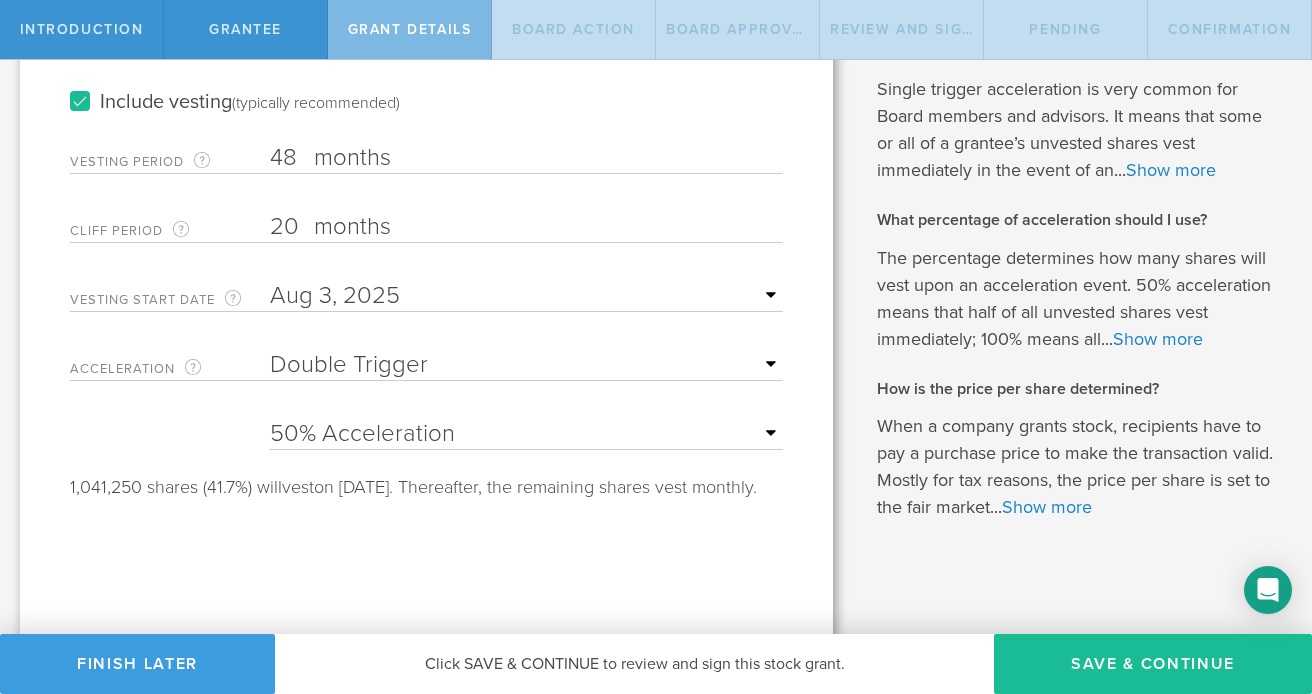 scroll, scrollTop: 407, scrollLeft: 0, axis: vertical 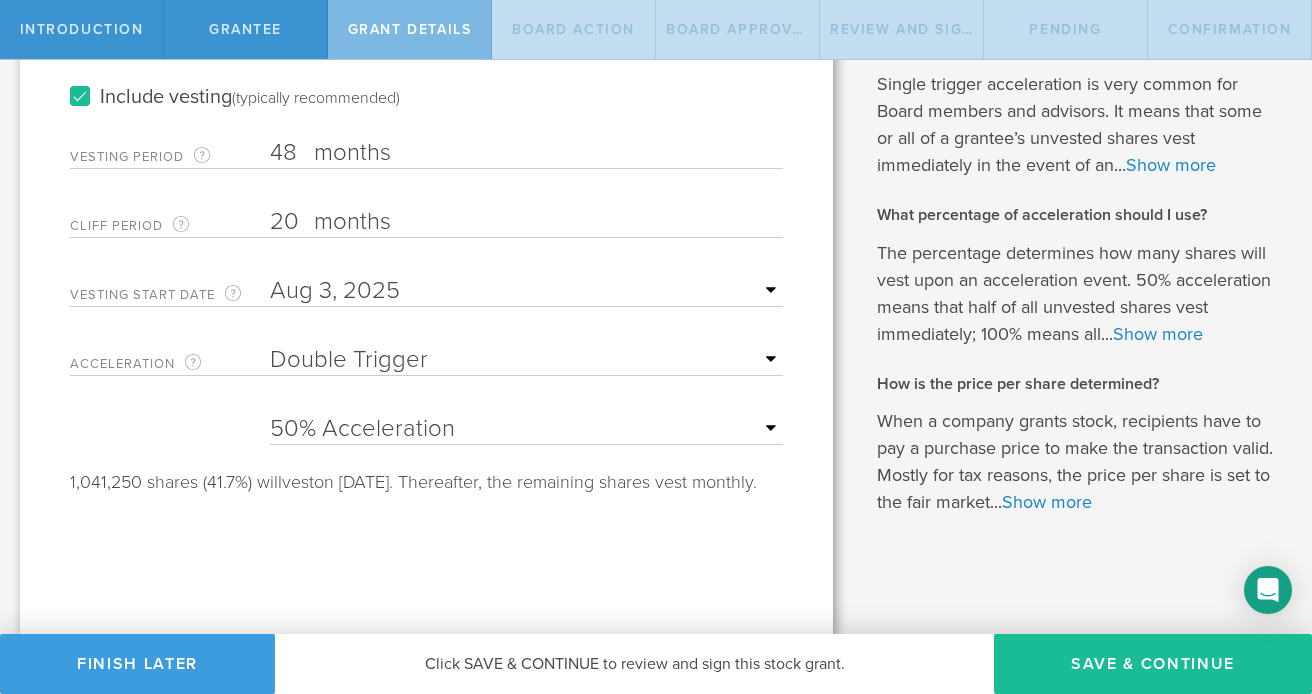 click on "25% Acceleration 50% Acceleration 75% Acceleration 100% Acceleration" at bounding box center (526, 429) 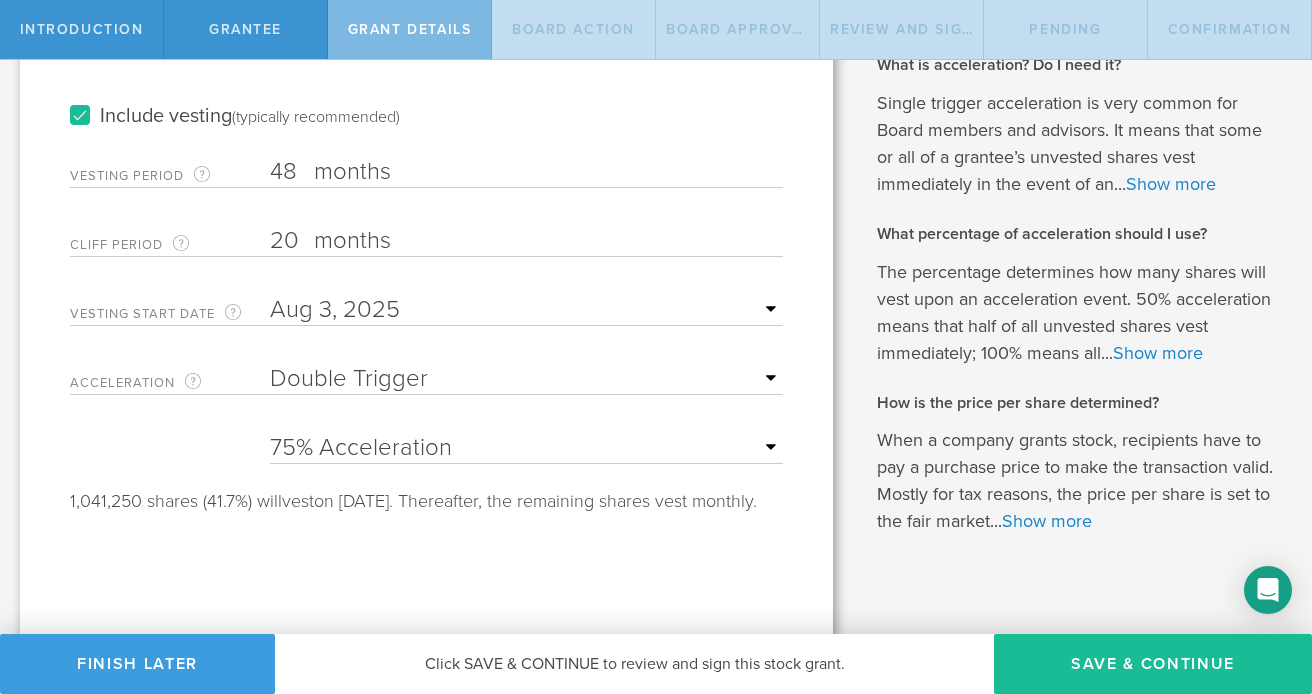 scroll, scrollTop: 407, scrollLeft: 0, axis: vertical 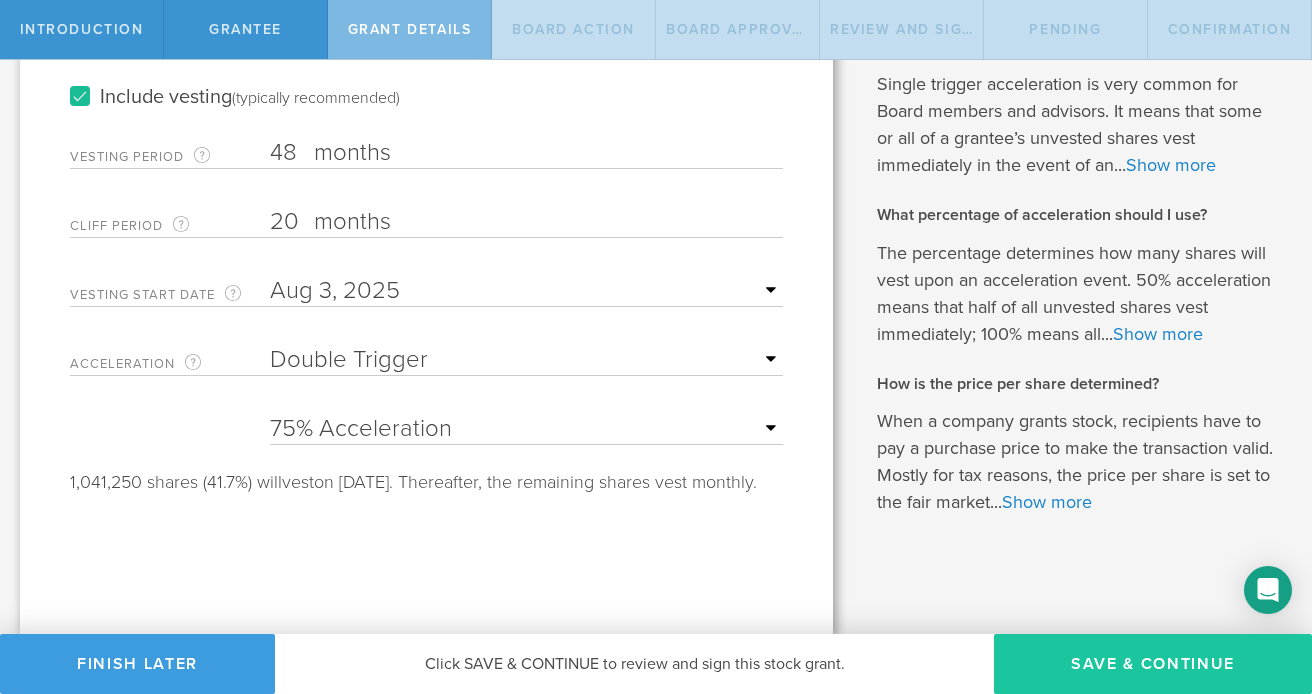 click on "Save & Continue" at bounding box center (1153, 664) 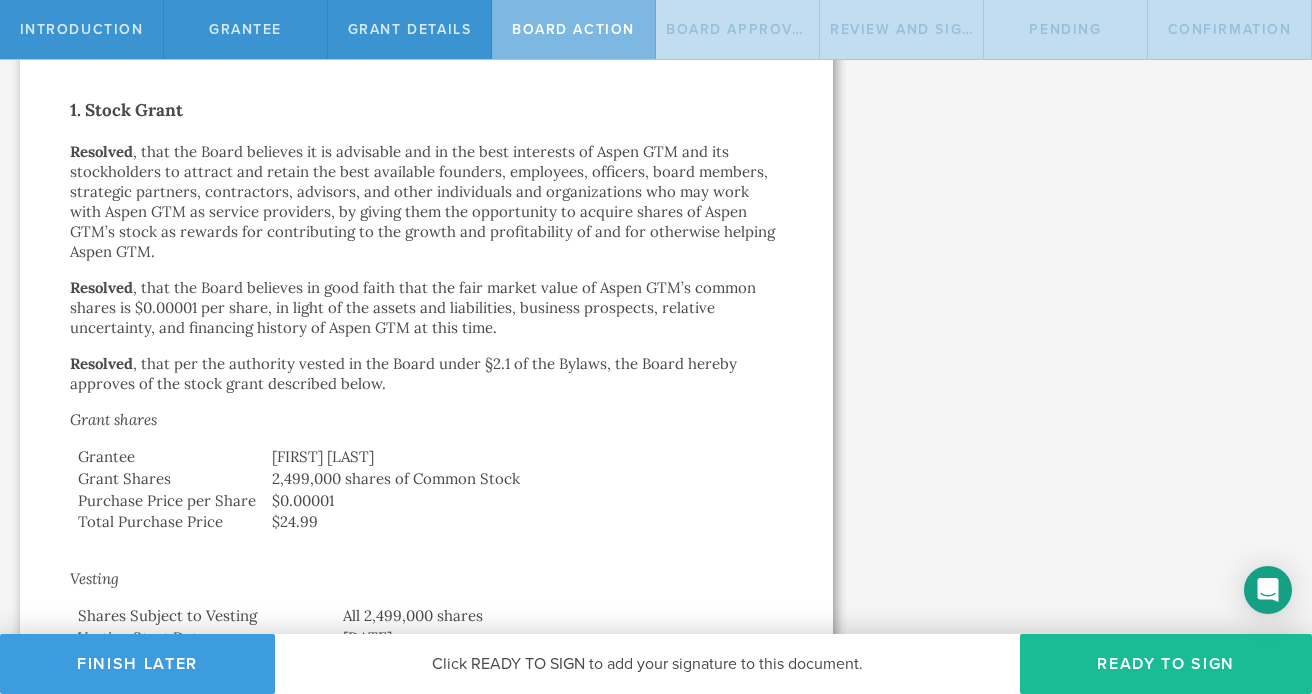 scroll, scrollTop: 0, scrollLeft: 0, axis: both 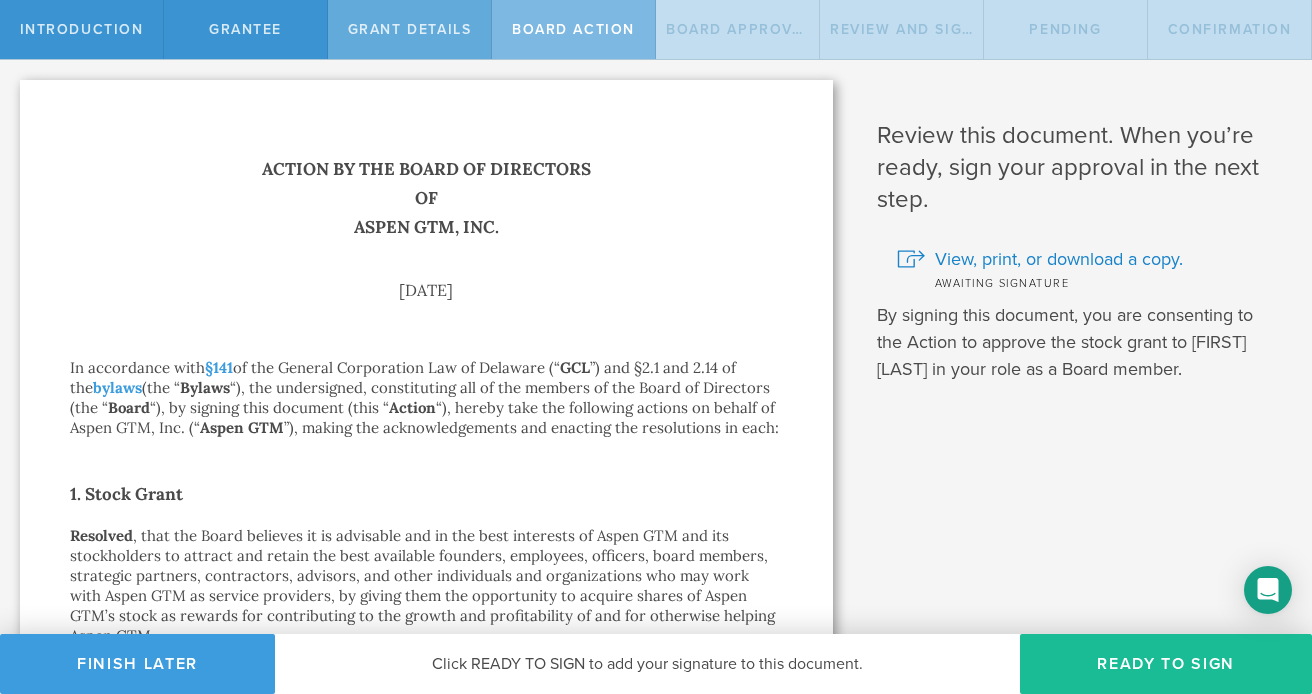 click on "Grant Details" at bounding box center (410, 29) 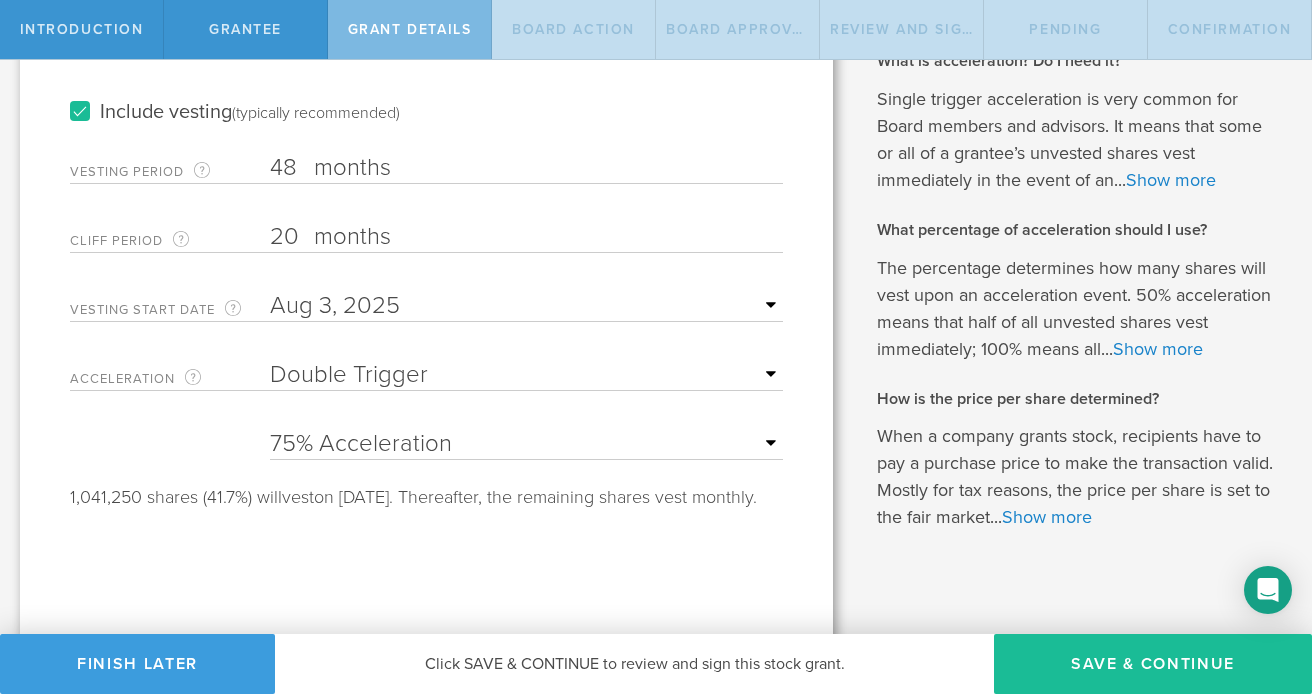 scroll, scrollTop: 407, scrollLeft: 0, axis: vertical 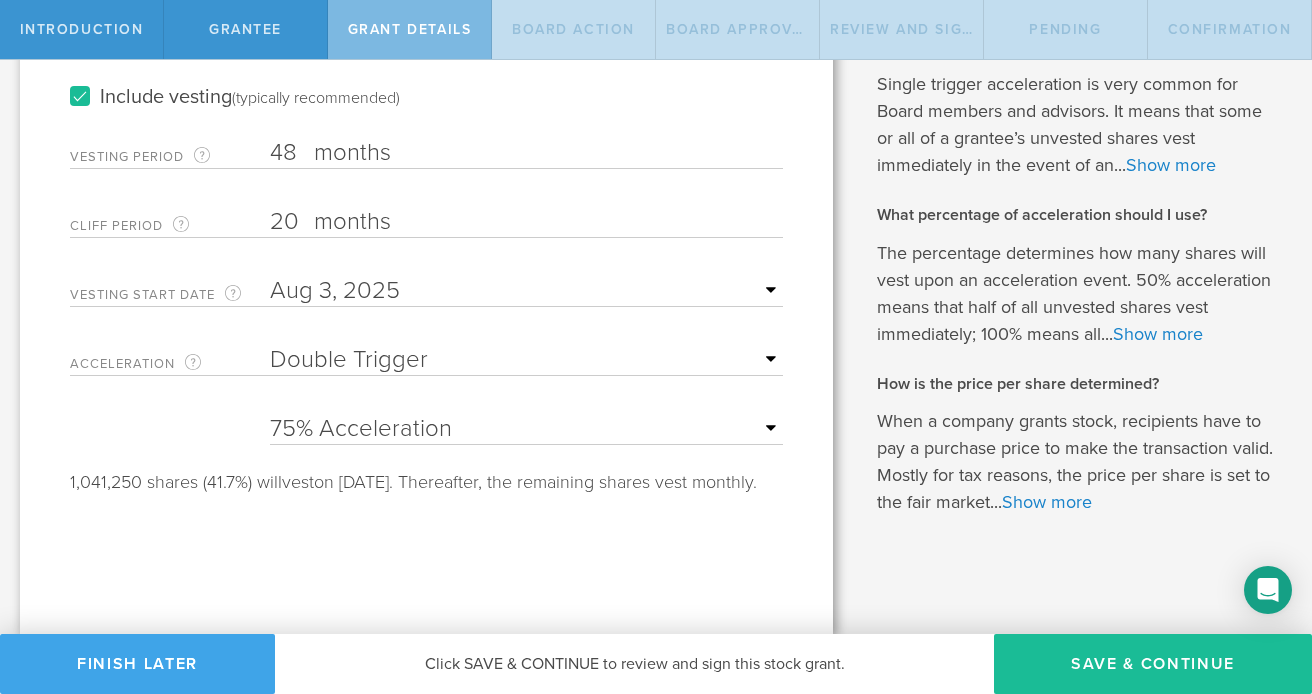 click on "Finish Later" at bounding box center (137, 664) 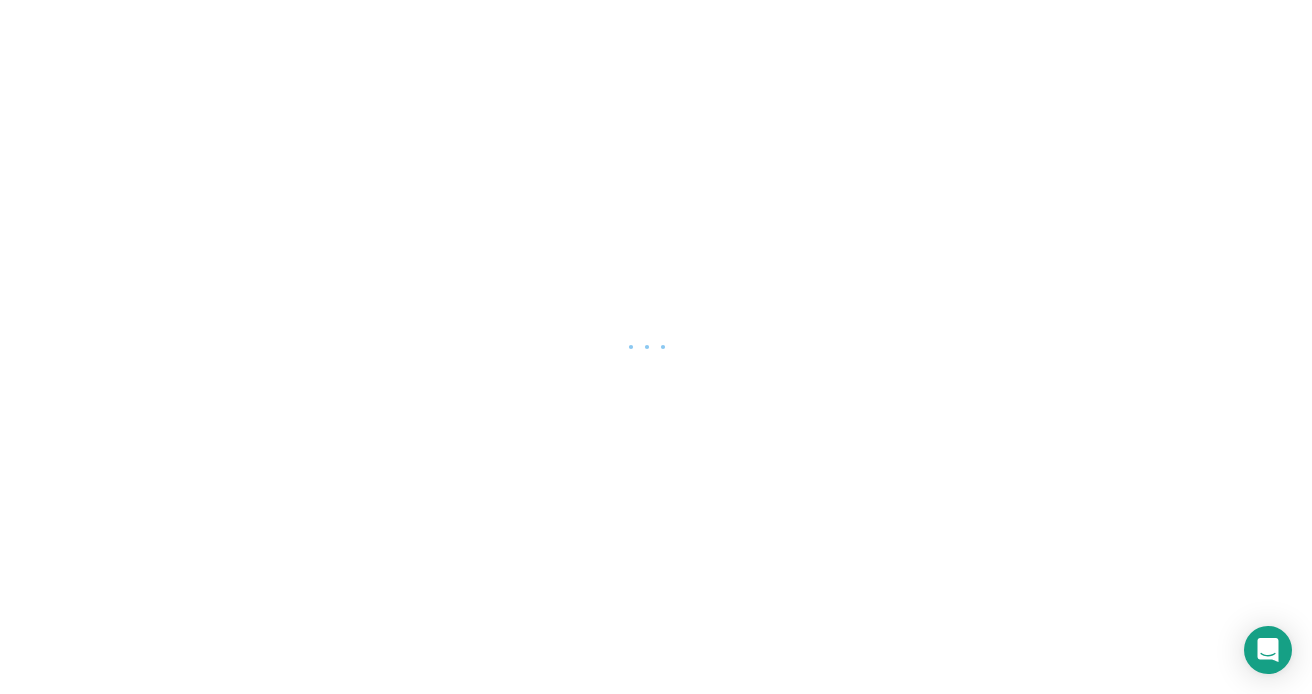 scroll, scrollTop: 0, scrollLeft: 0, axis: both 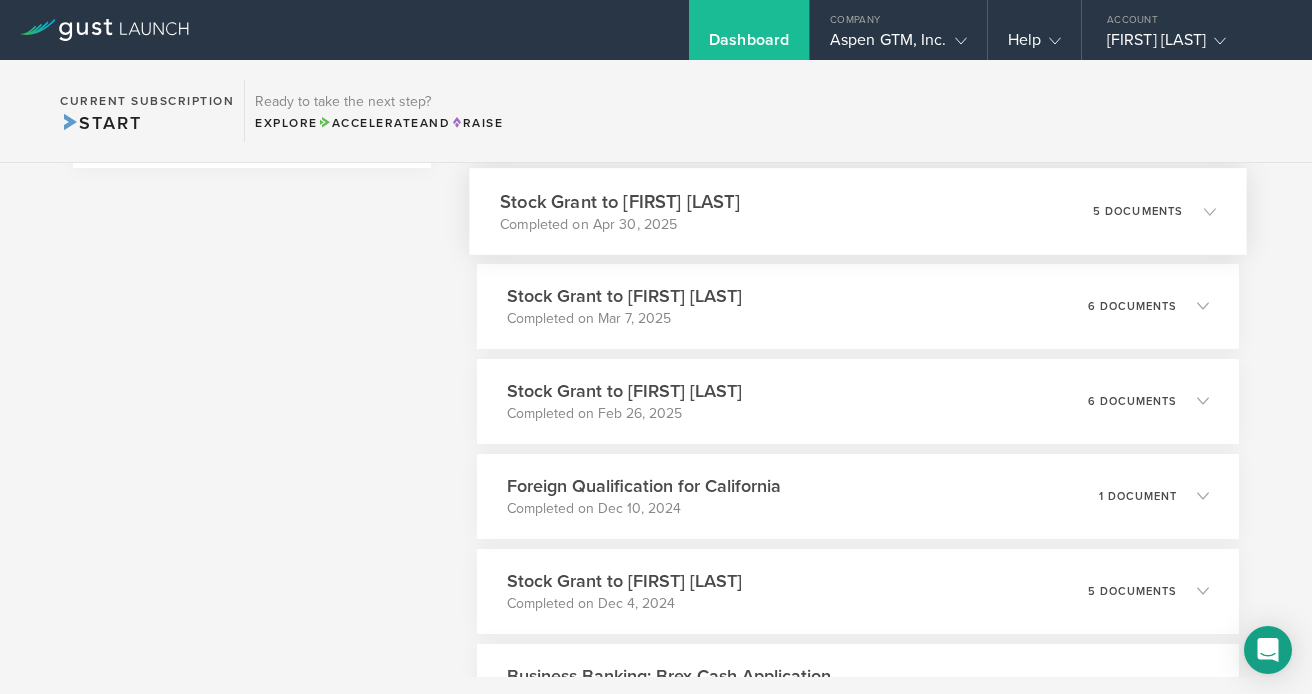 click on "5 documents" at bounding box center (1154, 211) 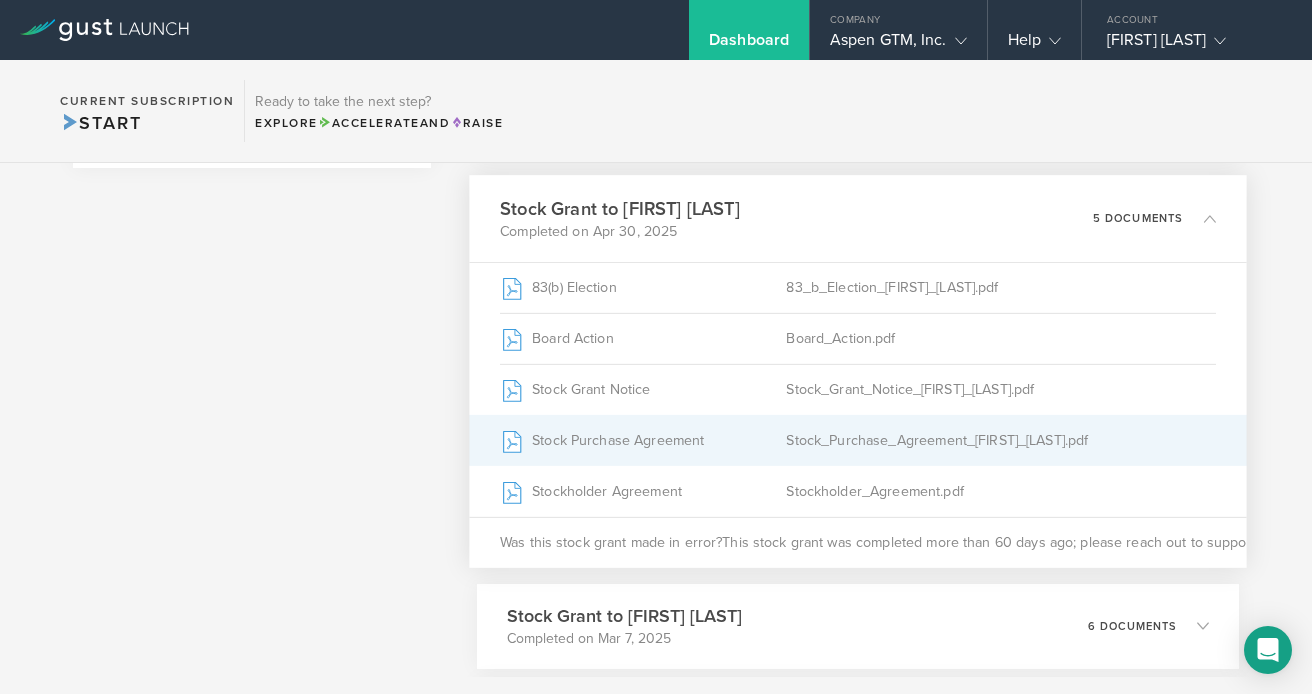 click on "Stock Purchase Agreement" at bounding box center [643, 440] 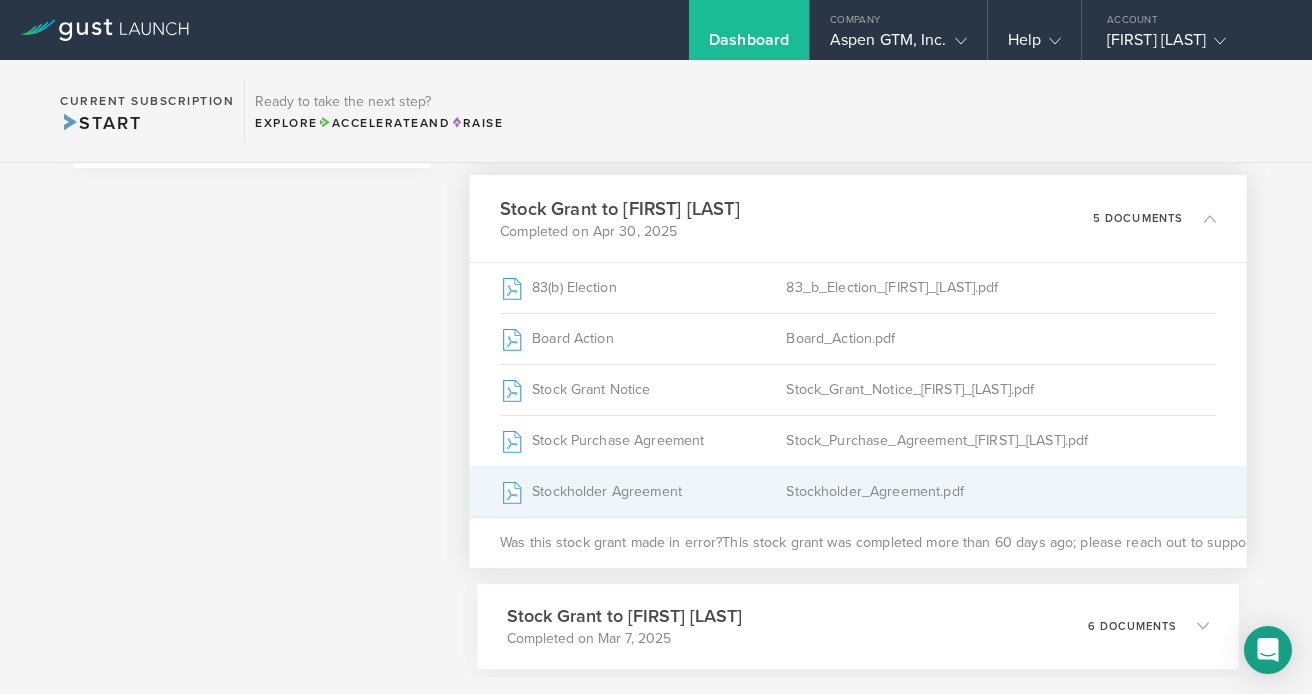 click on "Stockholder_Agreement.pdf" at bounding box center (1001, 491) 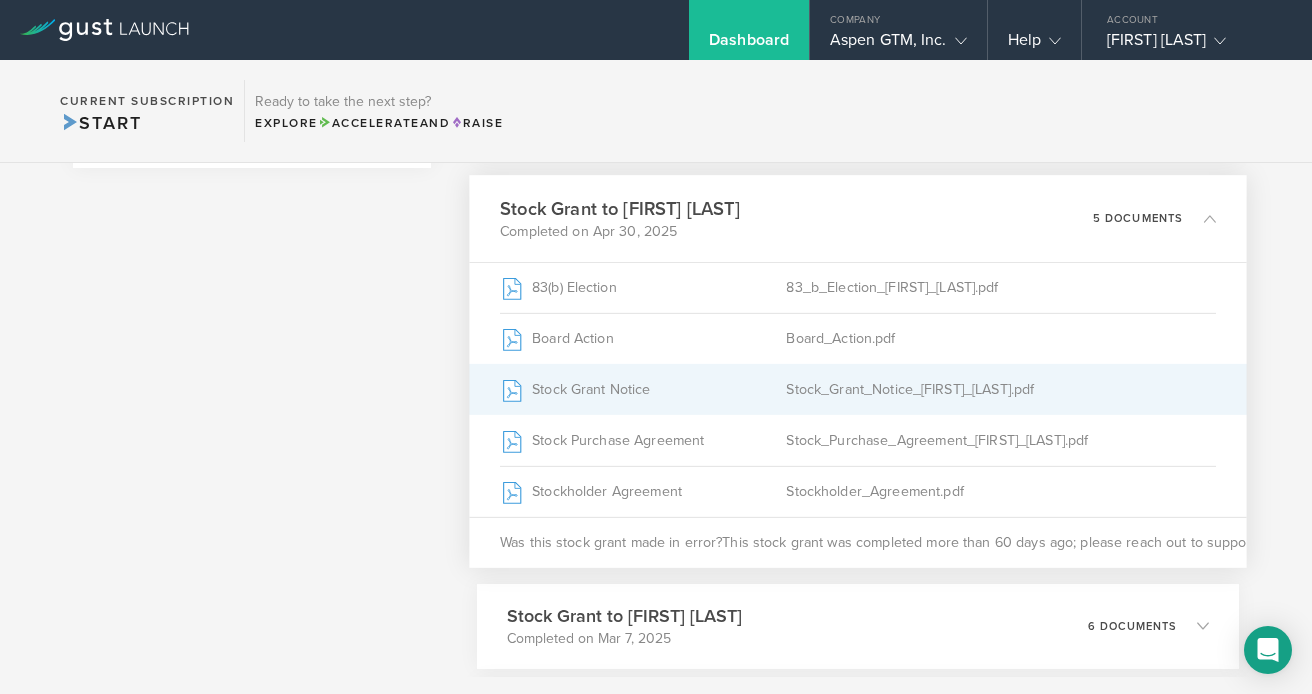 click on "Stock_Grant_Notice_Brian_Stewart.pdf" at bounding box center [1001, 389] 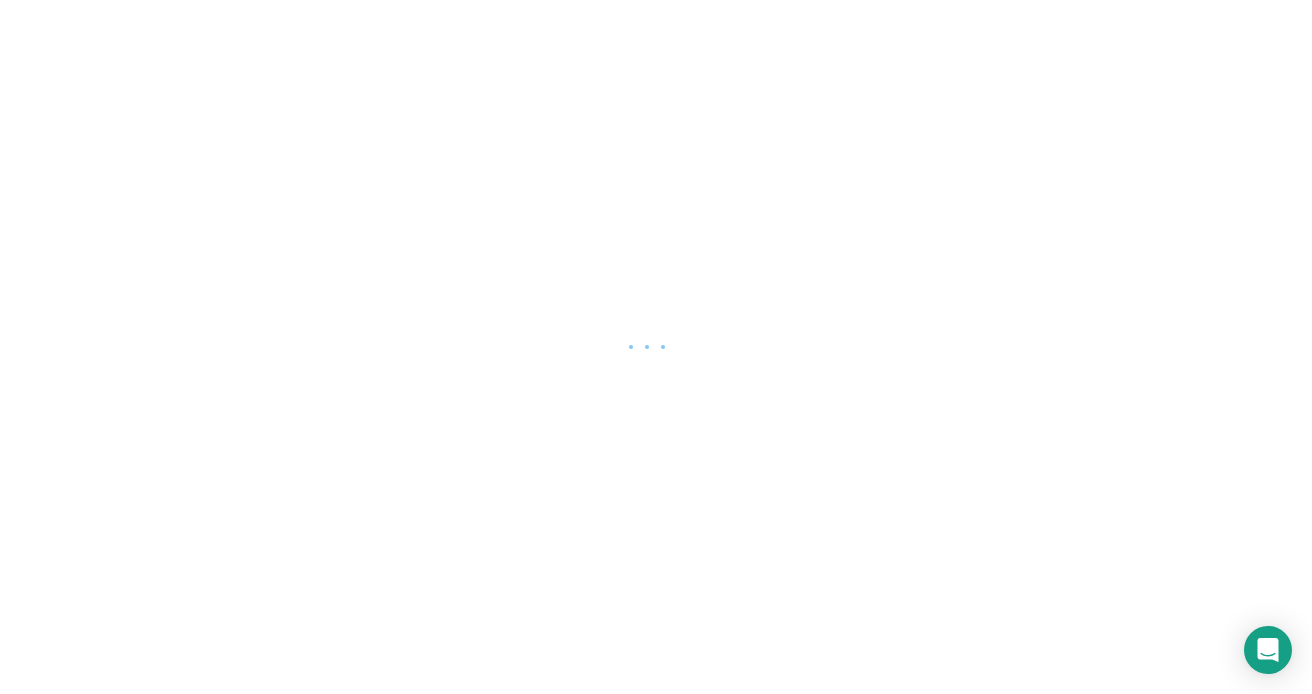 scroll, scrollTop: 0, scrollLeft: 0, axis: both 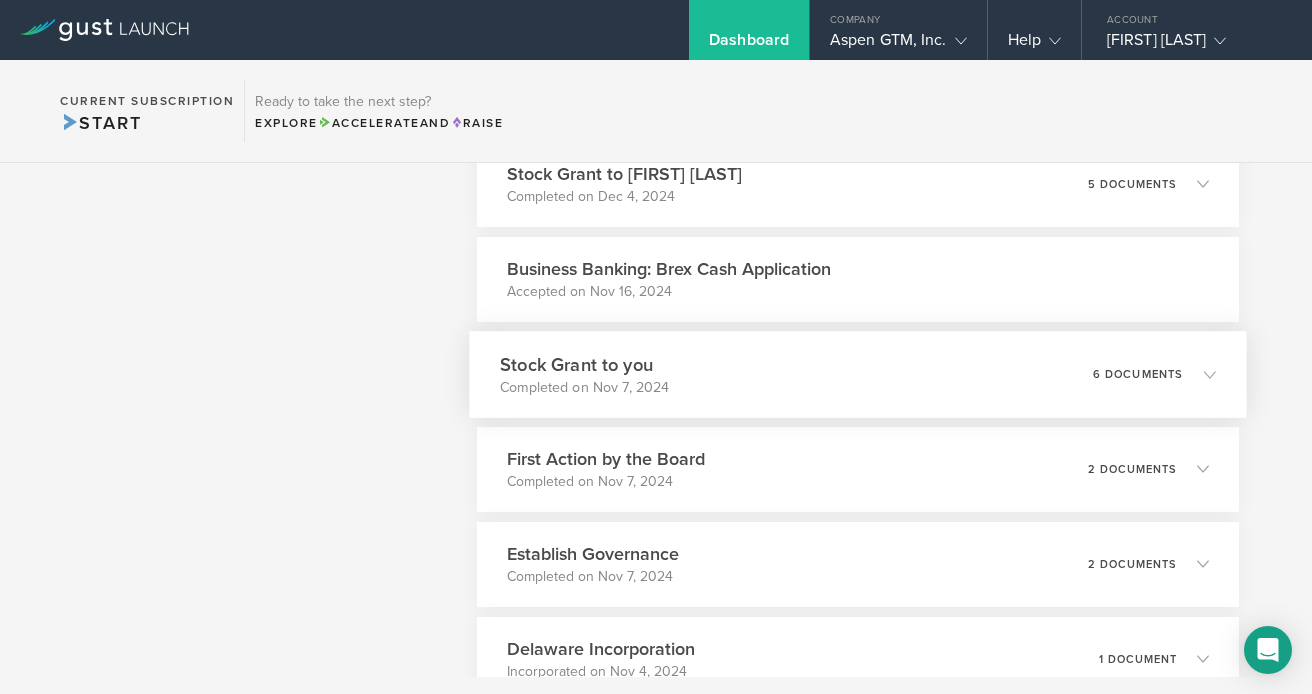 click on "Completed on Nov 7, 2024" at bounding box center [584, 387] 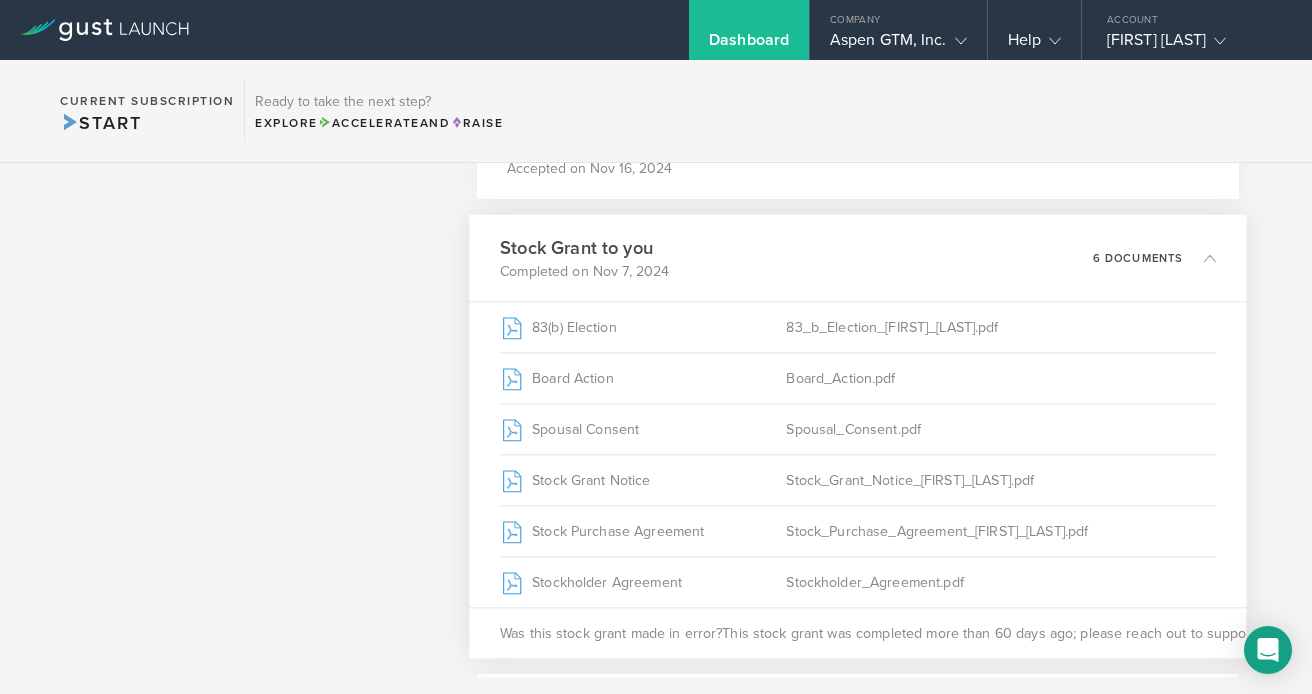 scroll, scrollTop: 1528, scrollLeft: 0, axis: vertical 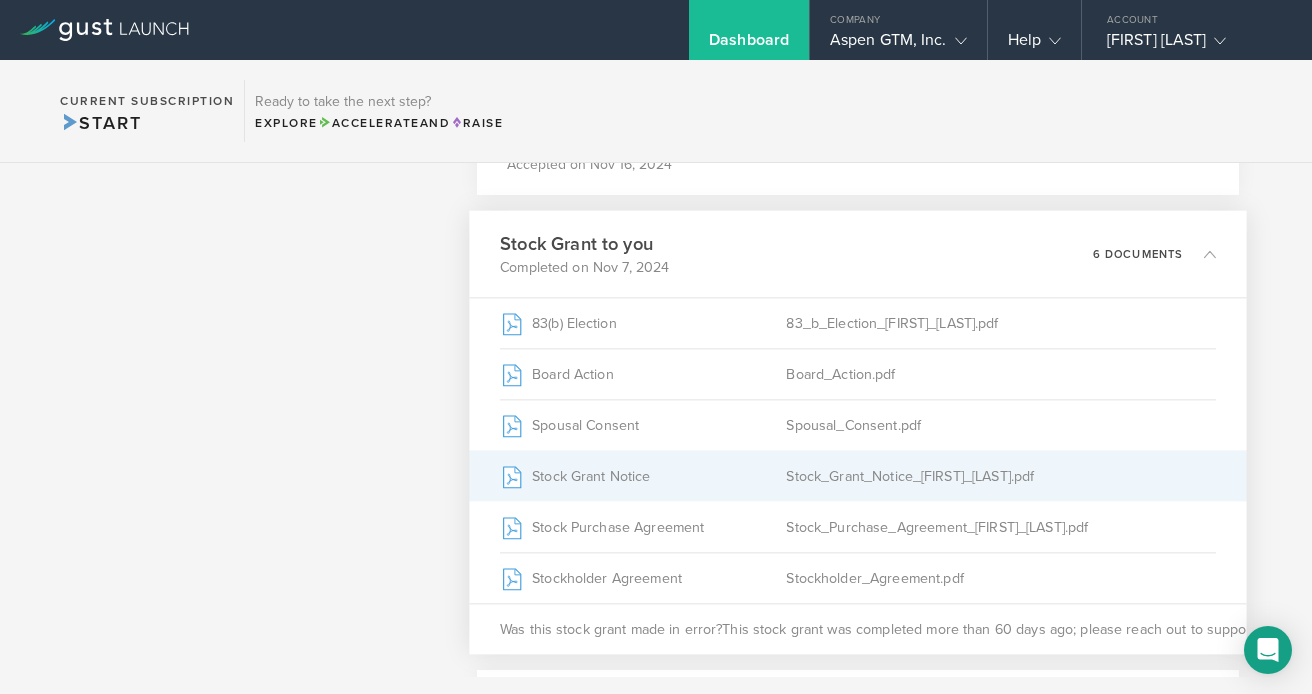 click on "Stock Grant Notice" at bounding box center [643, 476] 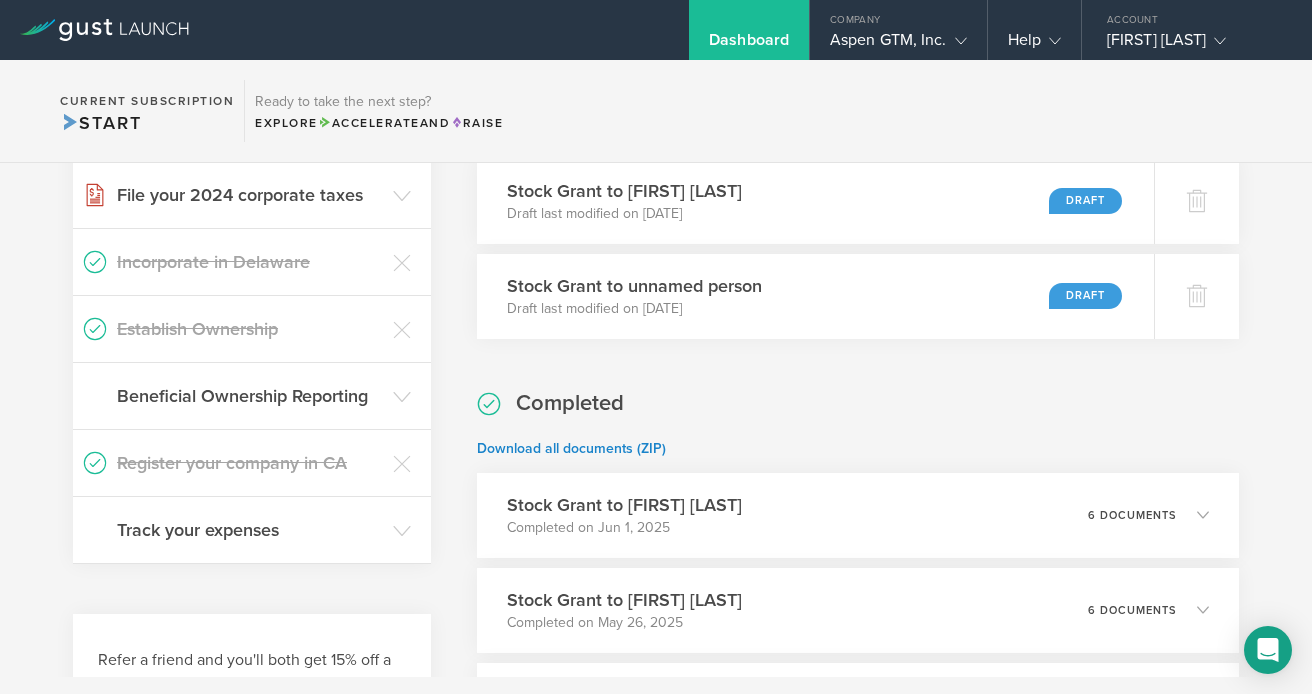 scroll, scrollTop: 362, scrollLeft: 0, axis: vertical 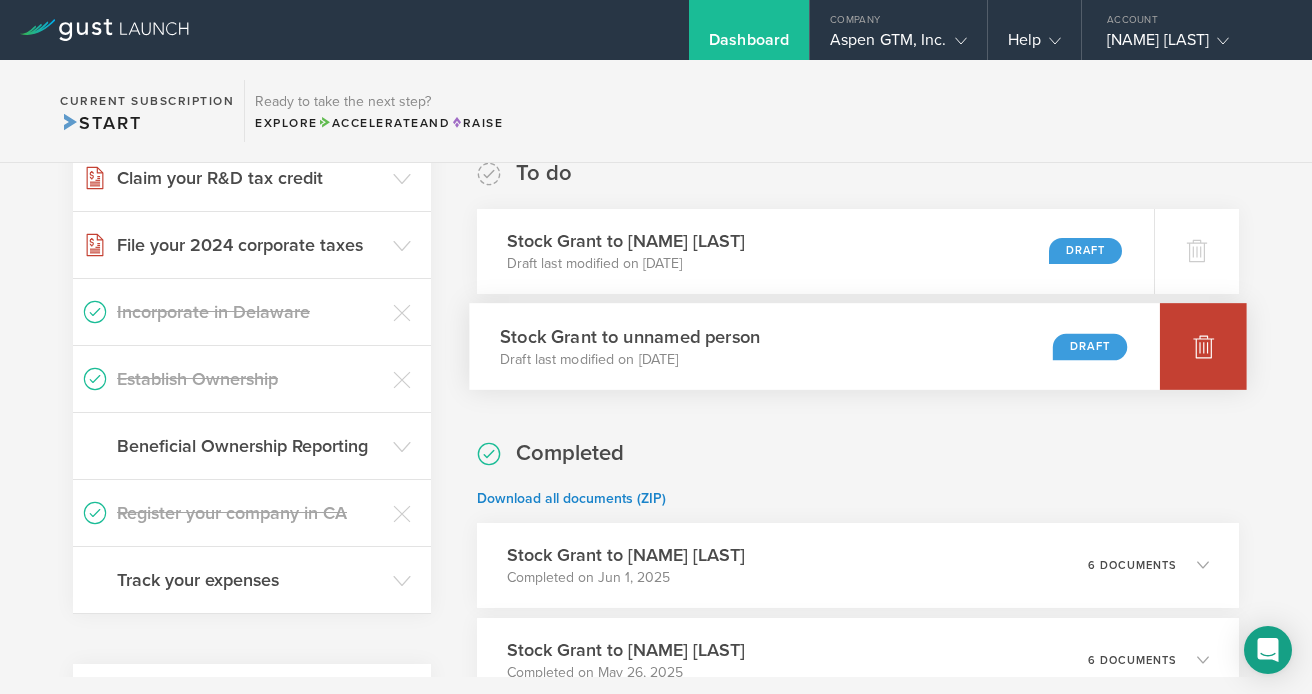 click at bounding box center [1203, 346] 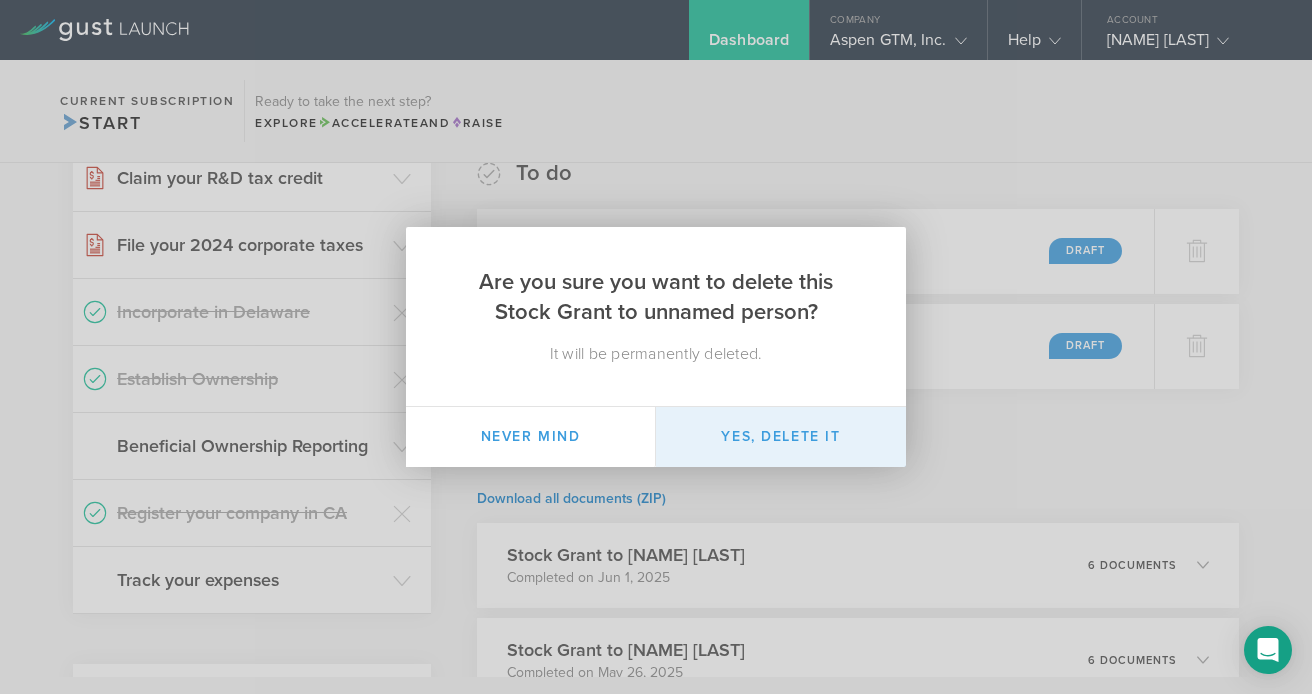 click on "Yes, delete it" at bounding box center [781, 437] 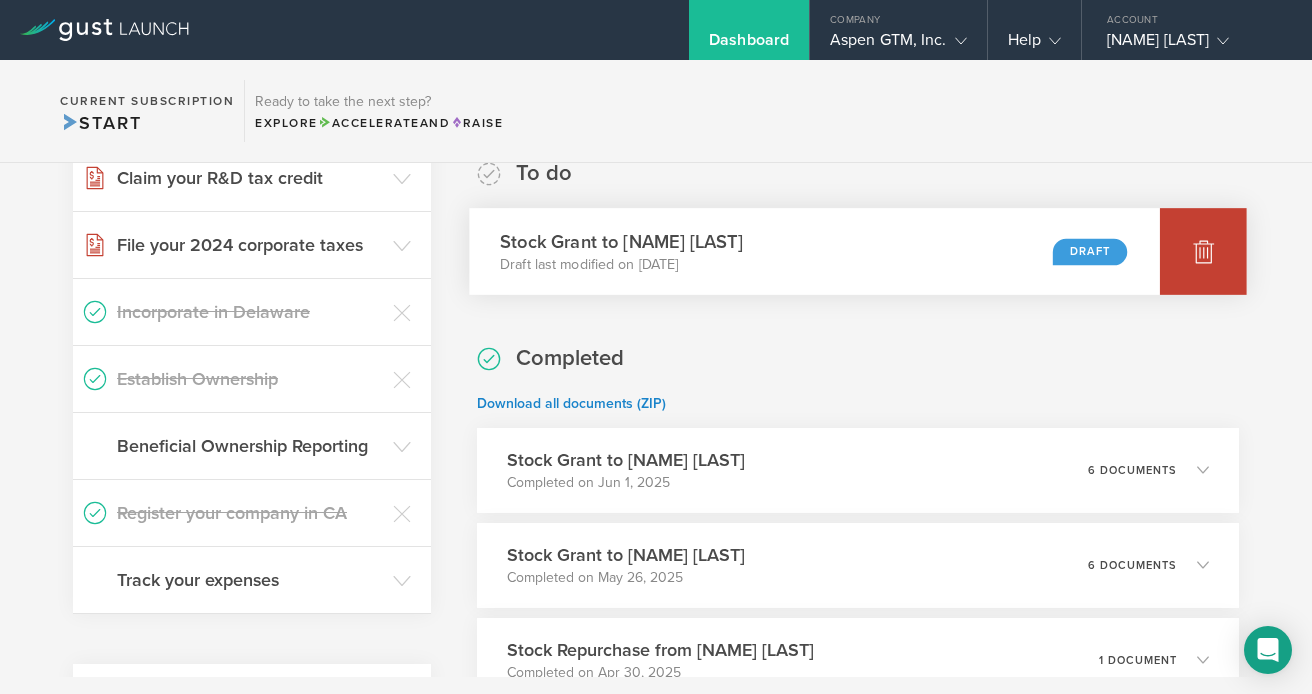 click at bounding box center (1203, 251) 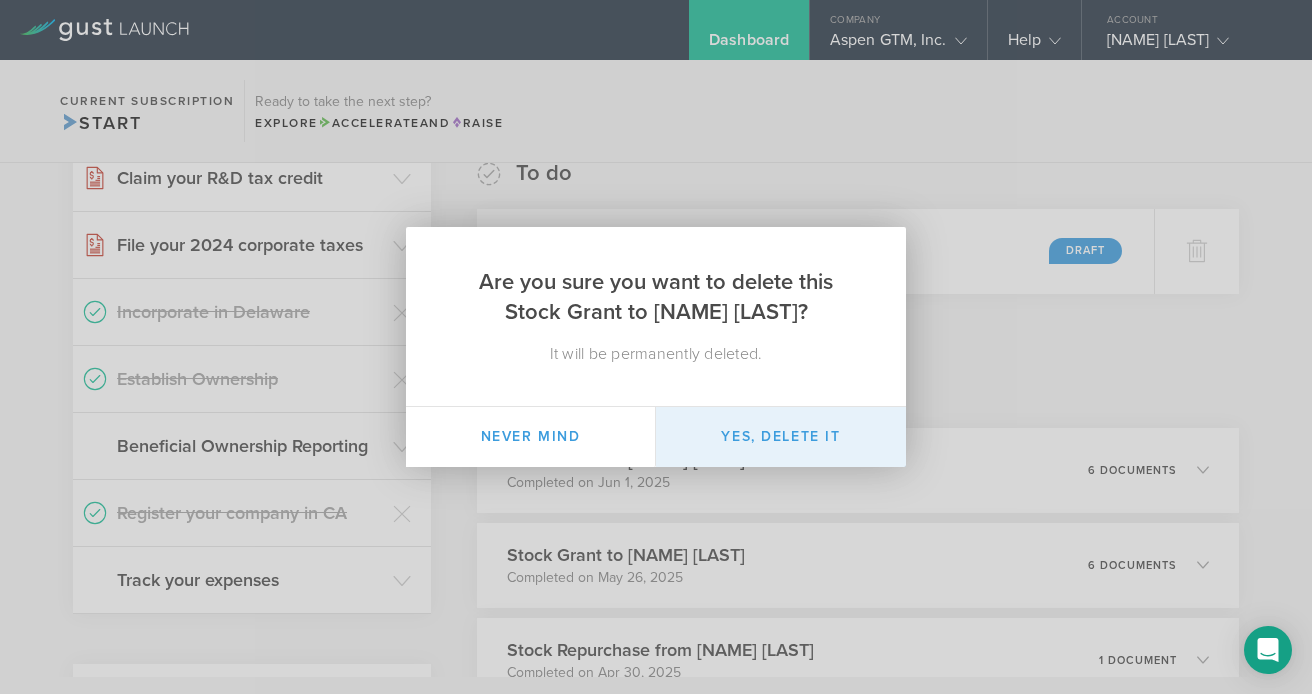 click on "Yes, delete it" at bounding box center (781, 437) 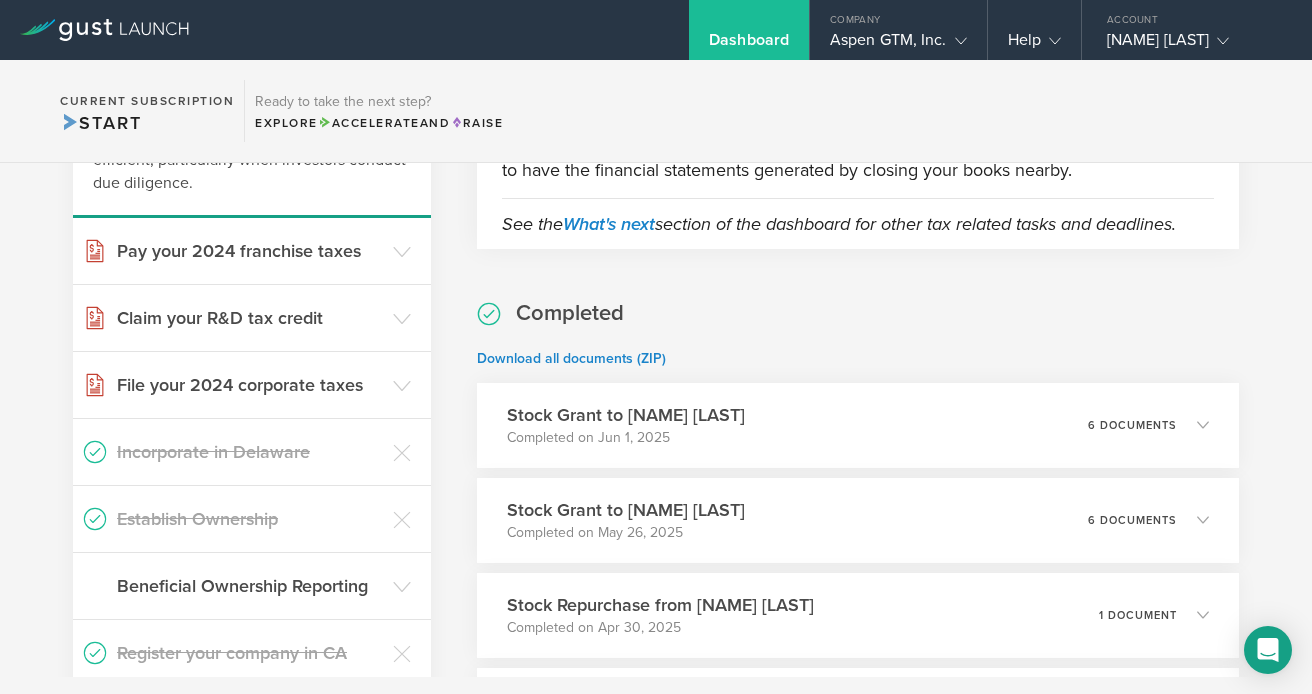 scroll, scrollTop: 0, scrollLeft: 0, axis: both 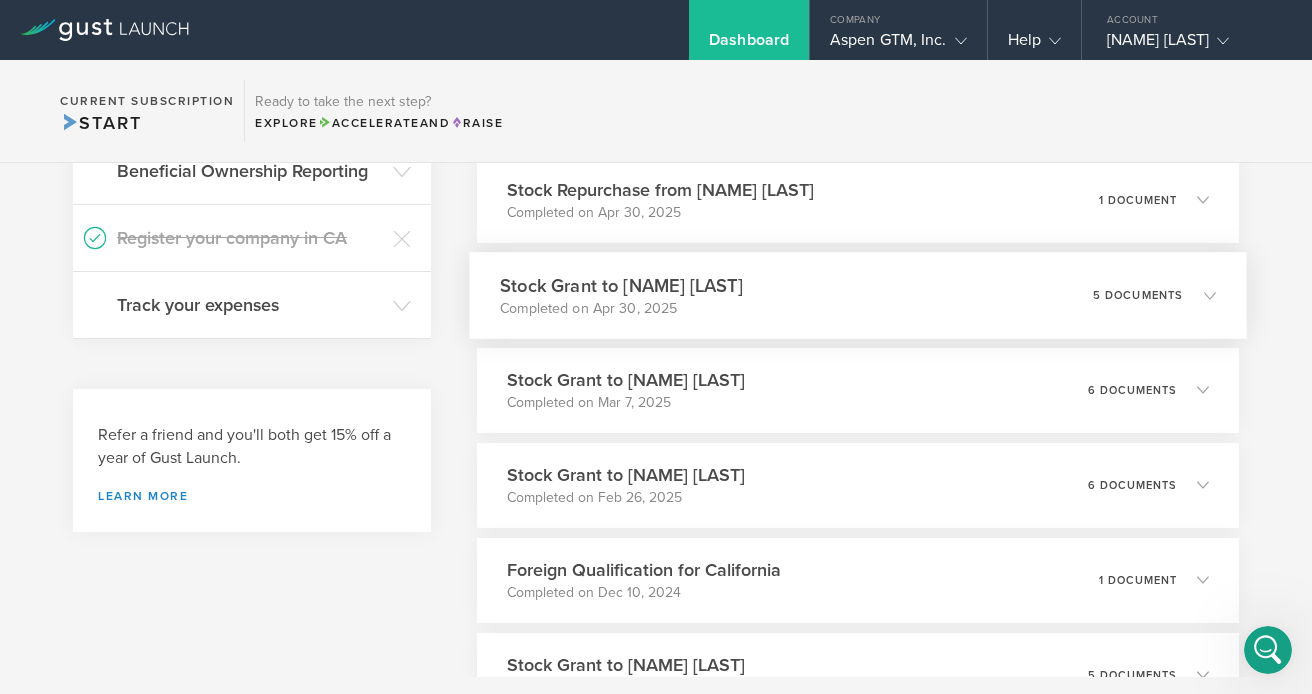 click on "Stock Grant to Brian Stewart Completed on Apr 30, 2025  5 documents" at bounding box center (857, 295) 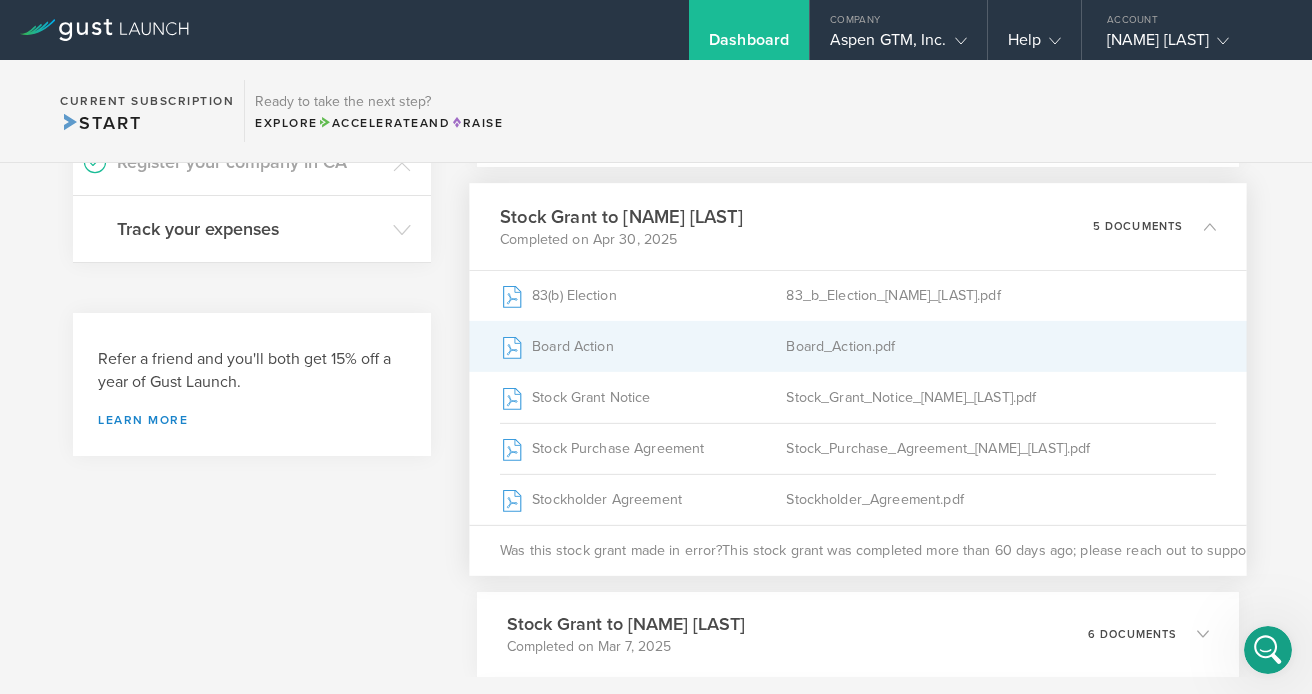 scroll, scrollTop: 715, scrollLeft: 0, axis: vertical 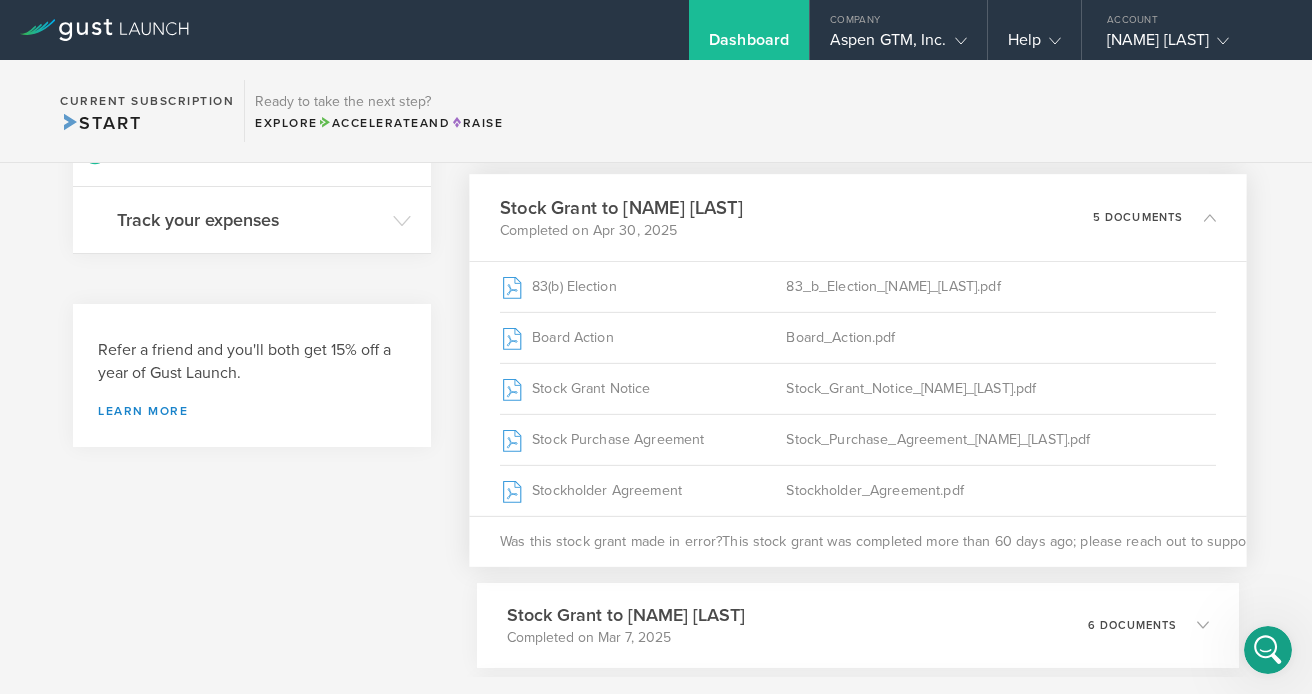click on "Was this stock grant made in error?   This stock grant was completed more than 60 days ago; please reach out to support for assistance." at bounding box center (857, 540) 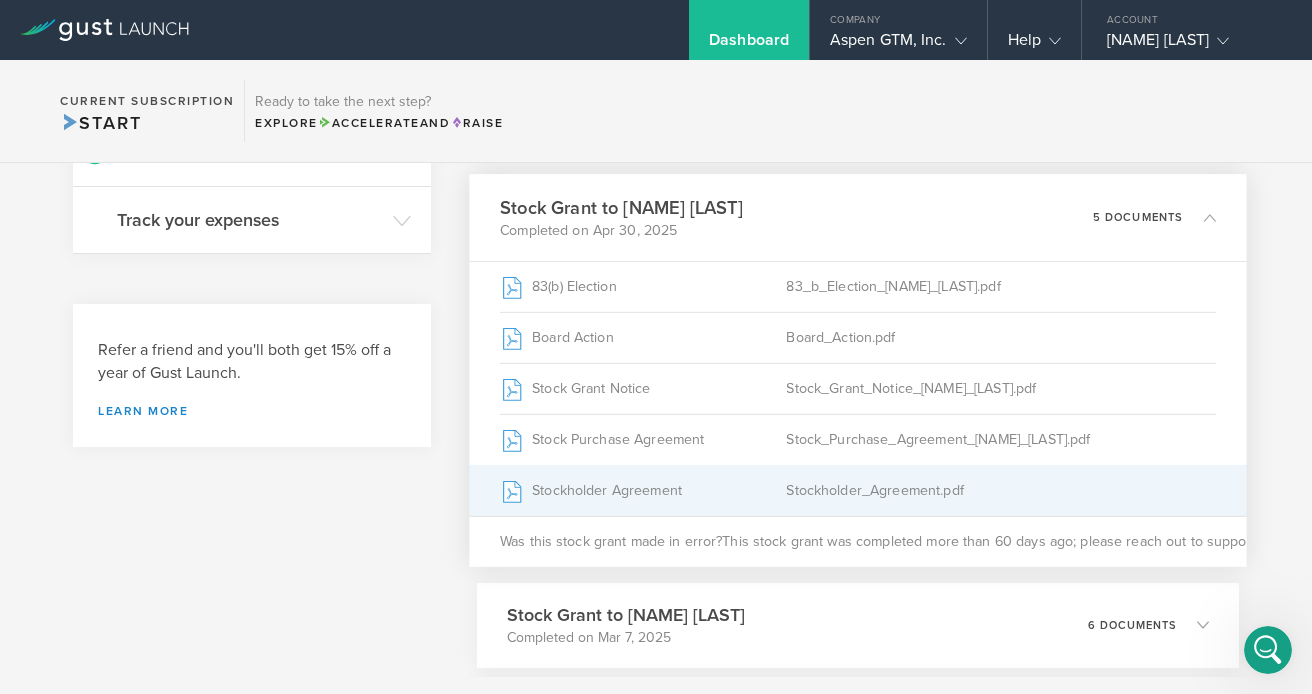 click on "Stockholder Agreement" at bounding box center (643, 490) 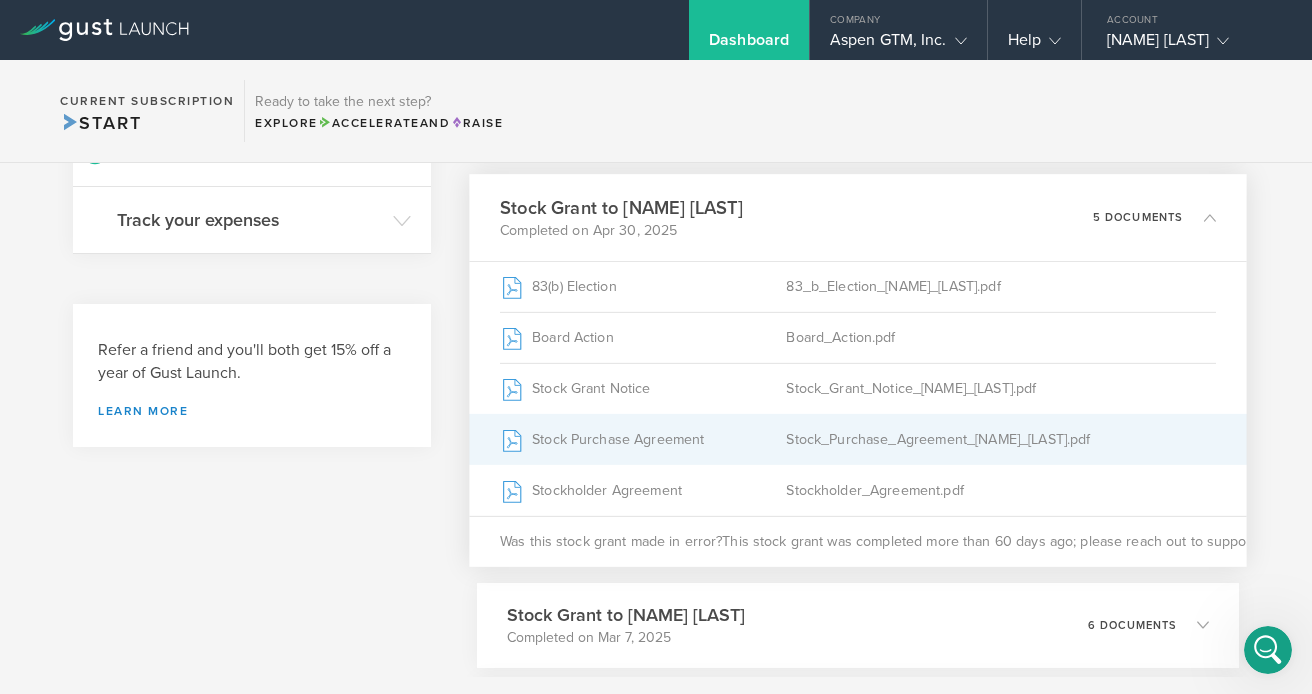 click on "Stock Purchase Agreement" at bounding box center (643, 439) 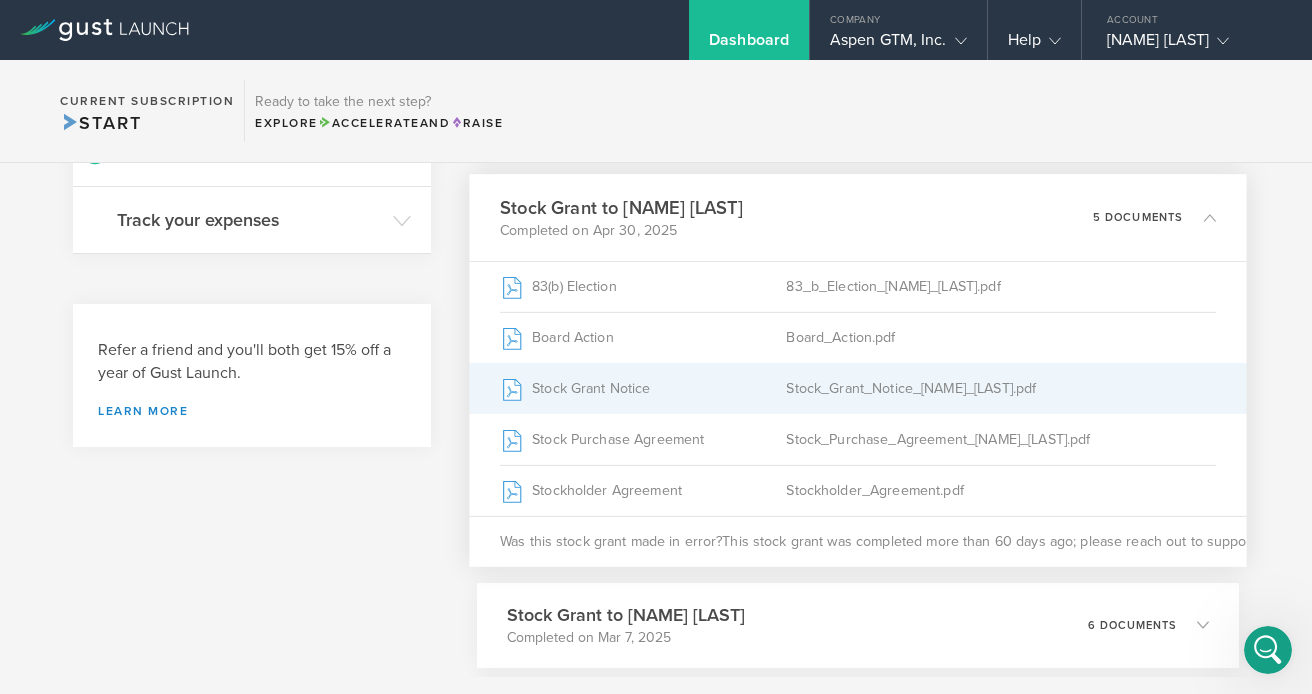 click on "Stock Grant Notice" at bounding box center [643, 388] 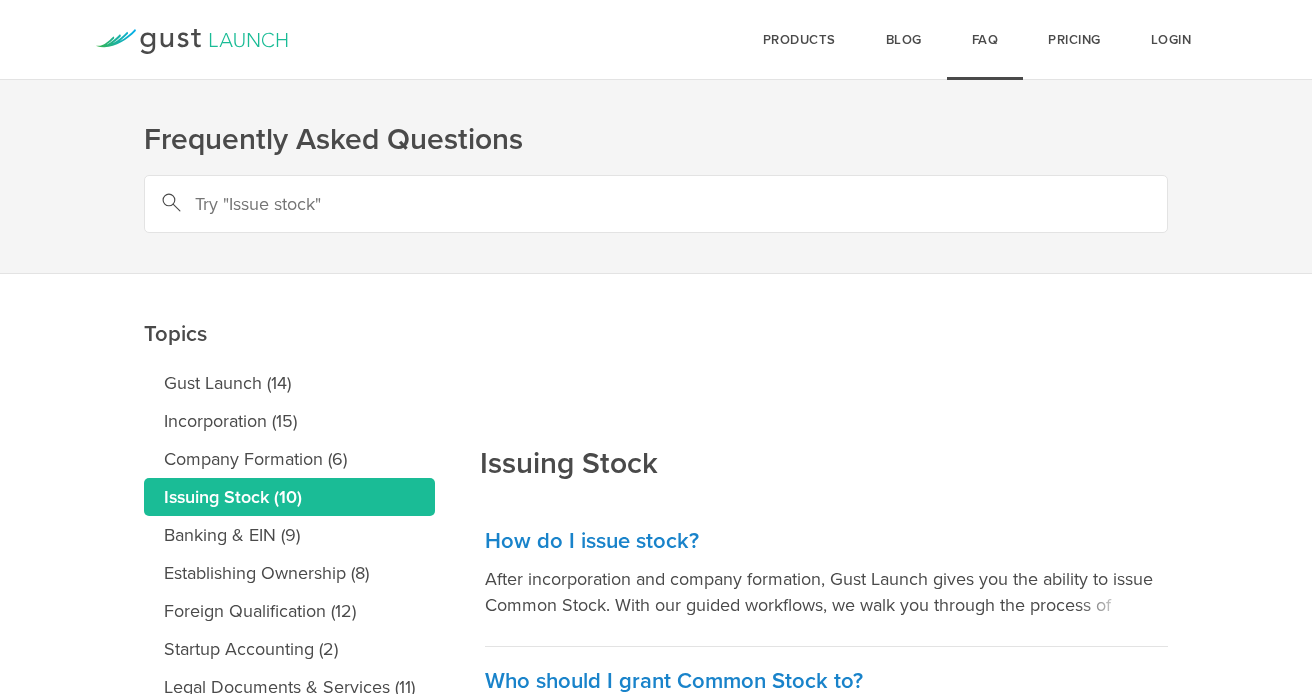 scroll, scrollTop: 0, scrollLeft: 0, axis: both 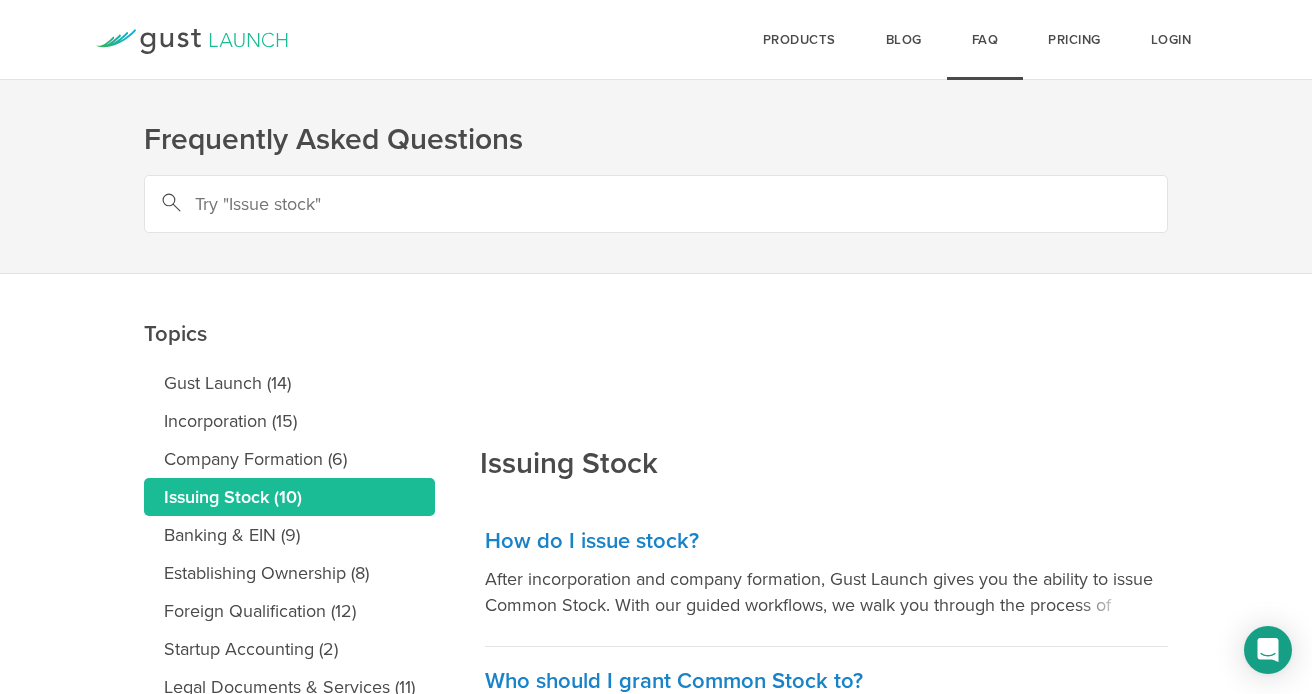 click at bounding box center [656, 204] 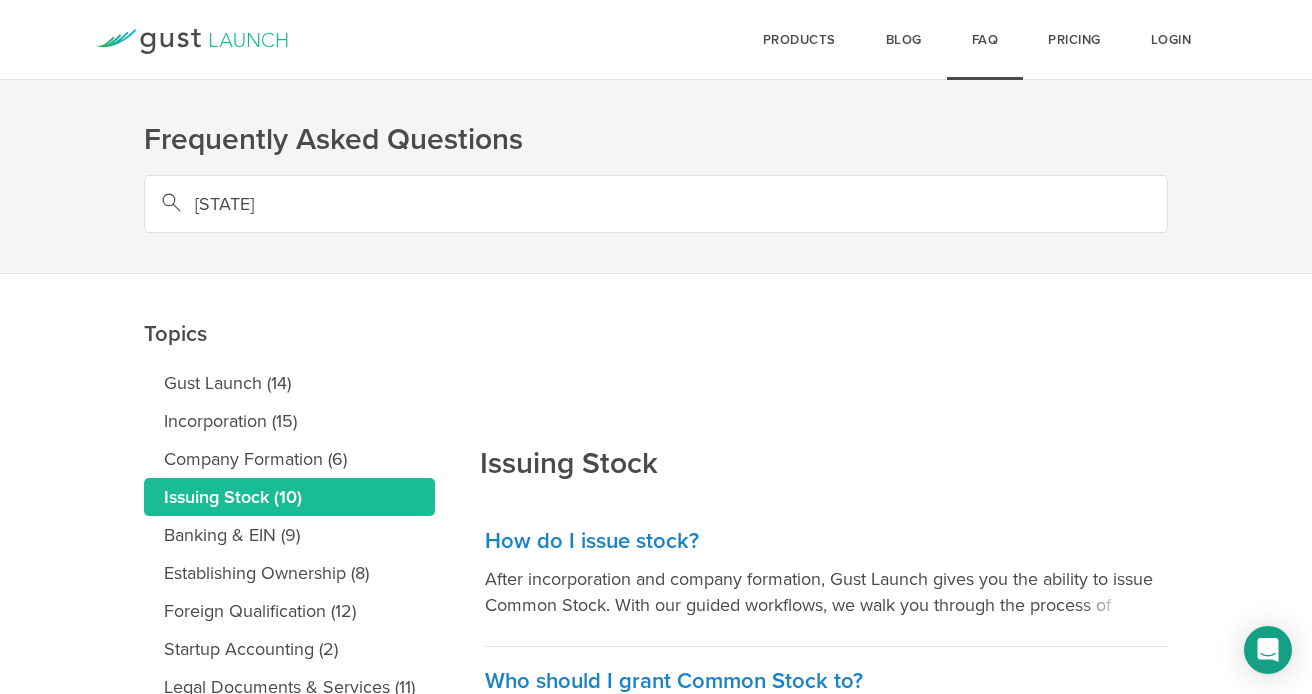 type on "milestone" 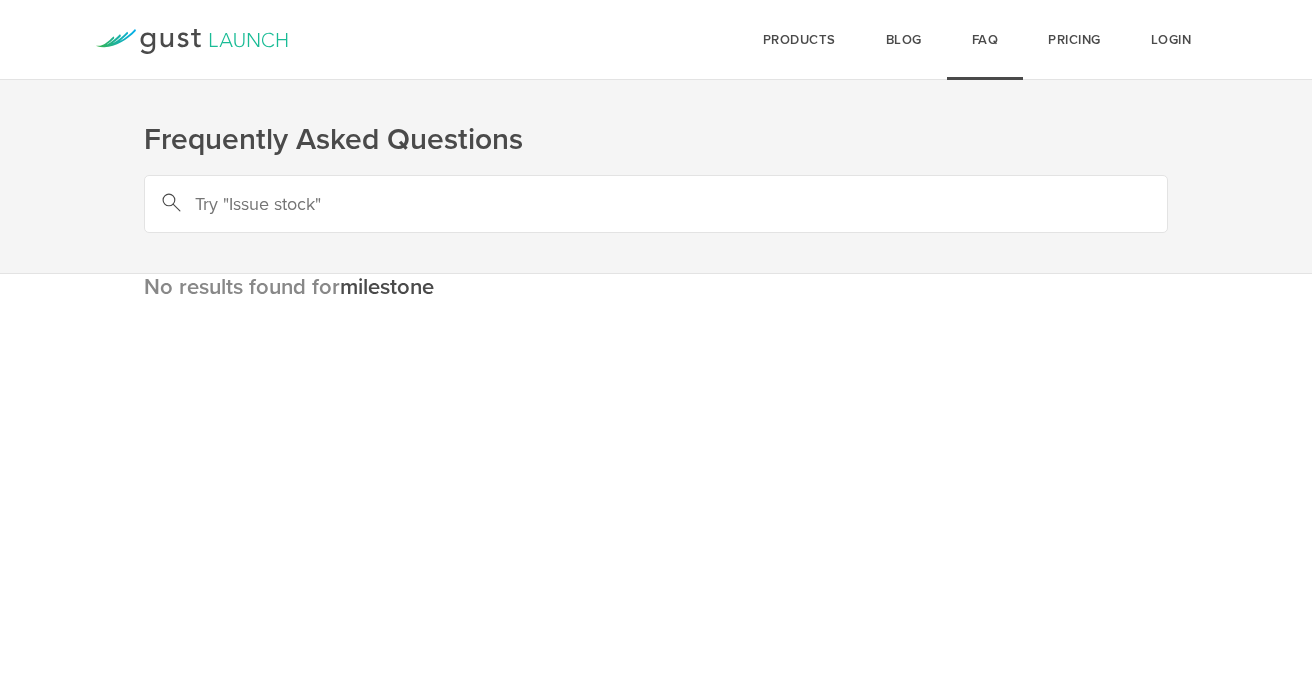 scroll, scrollTop: 0, scrollLeft: 0, axis: both 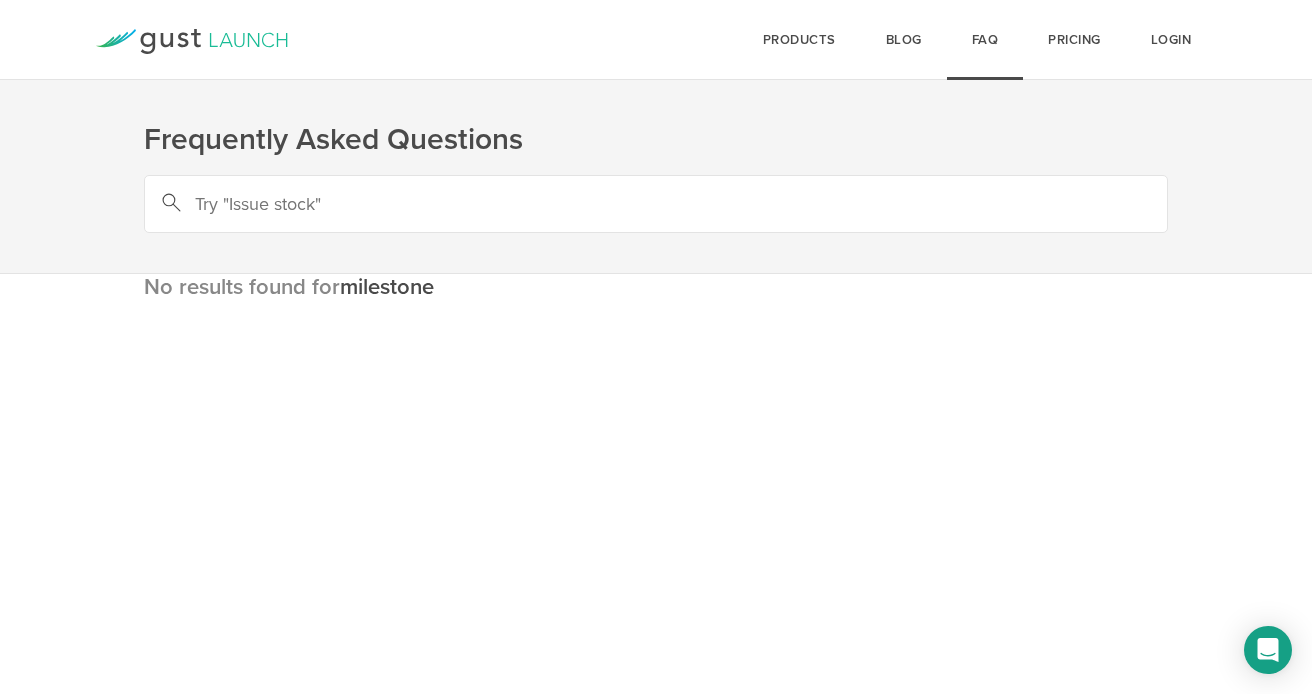 click on "Login
Pricing
FAQ
Blog
products
Start Logo
START
Best for founders who want to incorporate today and add on the rest later.
Accelerate Logo
ACCELERATE
Best for founders who are serious about launching their venture.
Raise Logo
RAISE
Best for founders who are ready to raise money and hire a team." at bounding box center [656, 40] 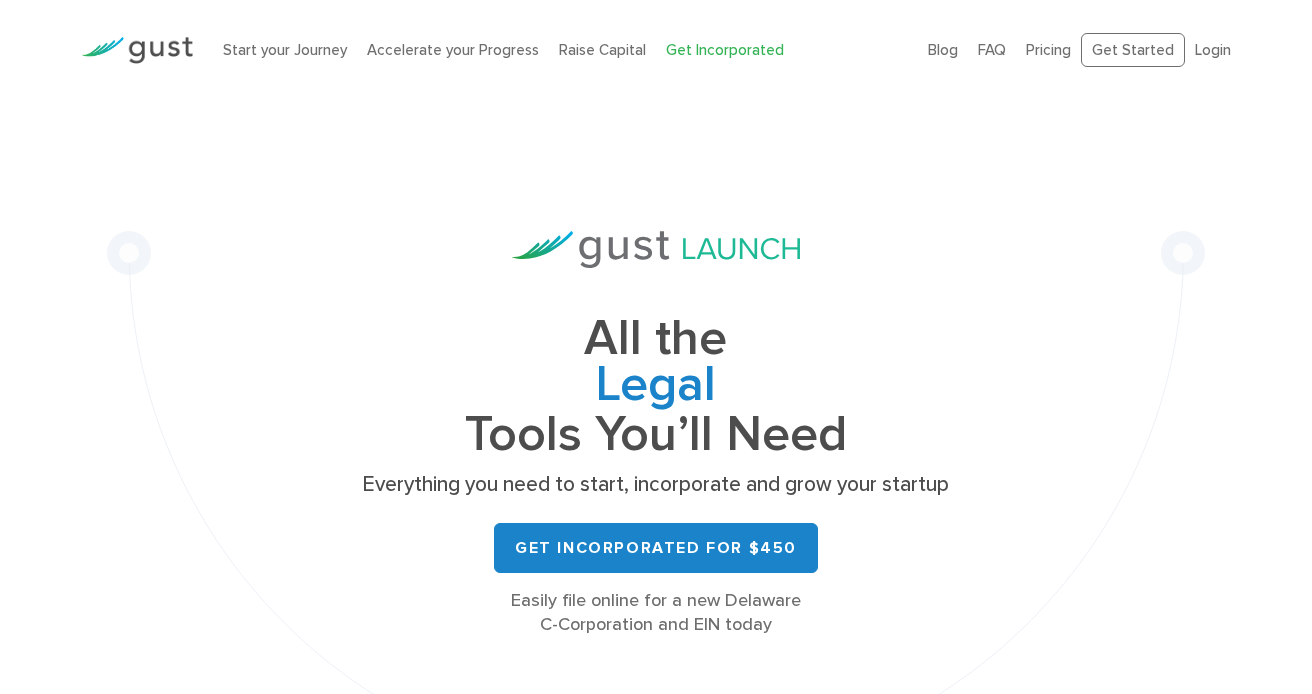 scroll, scrollTop: 0, scrollLeft: 0, axis: both 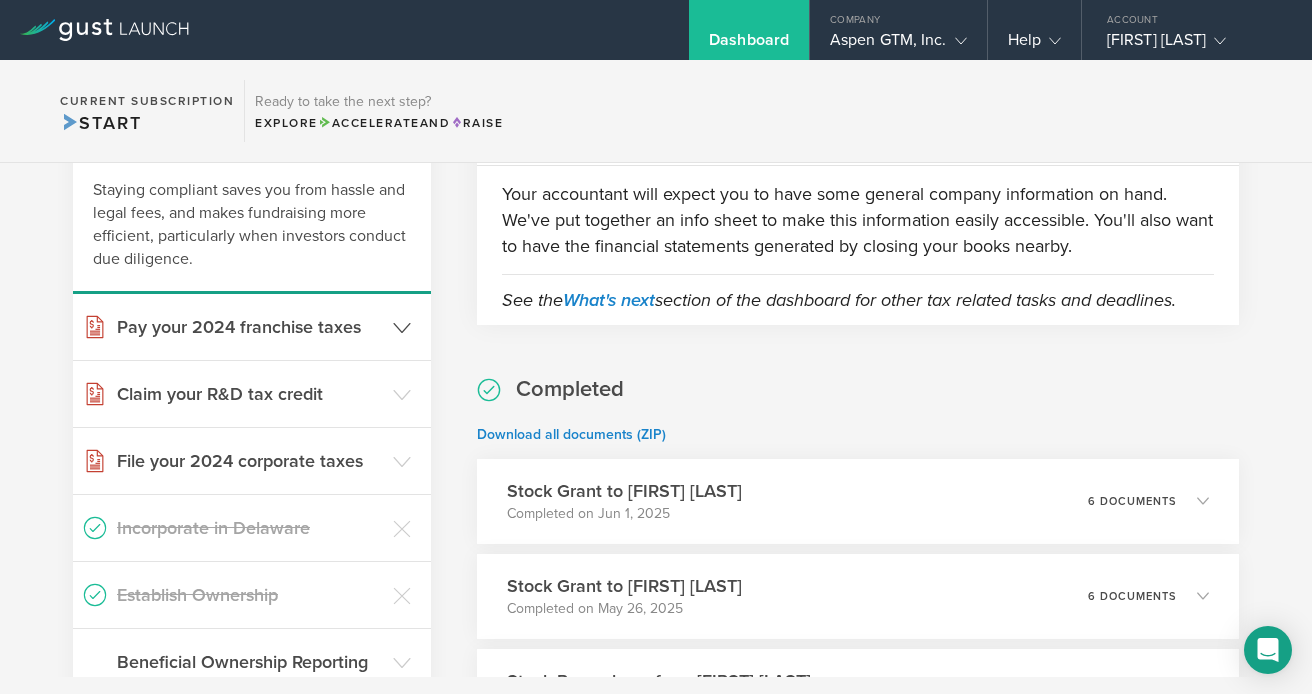 click 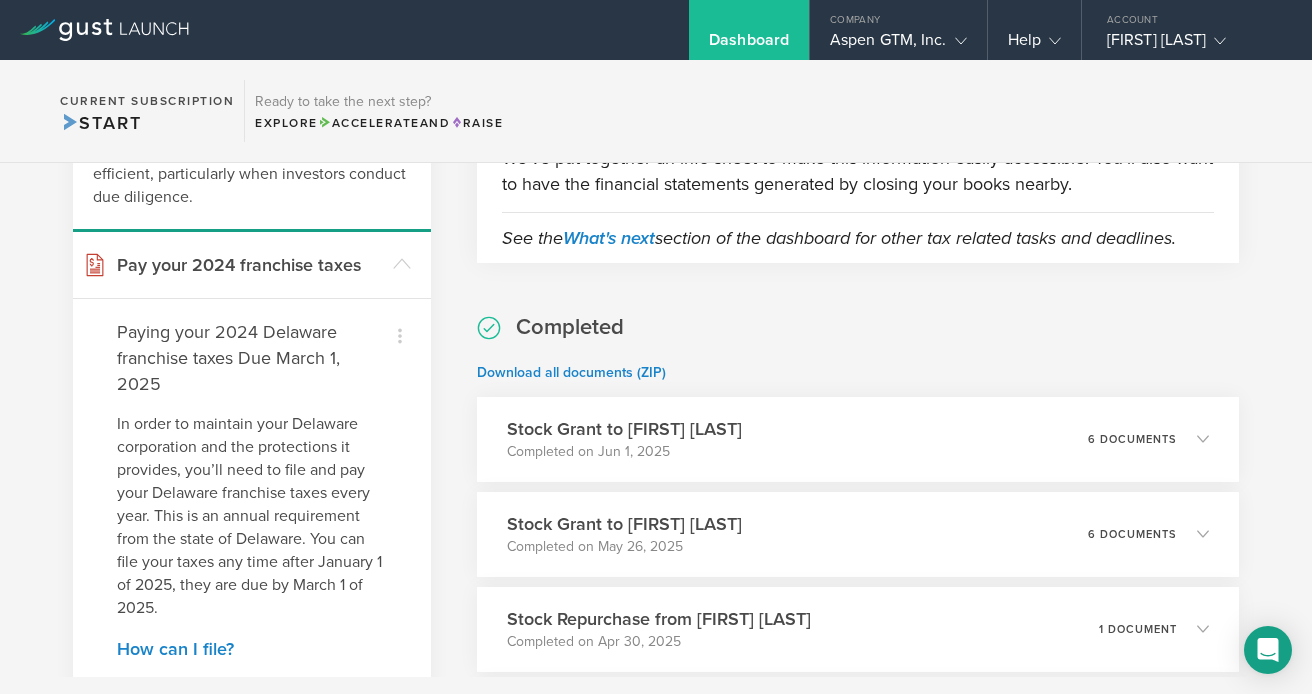 scroll, scrollTop: 197, scrollLeft: 0, axis: vertical 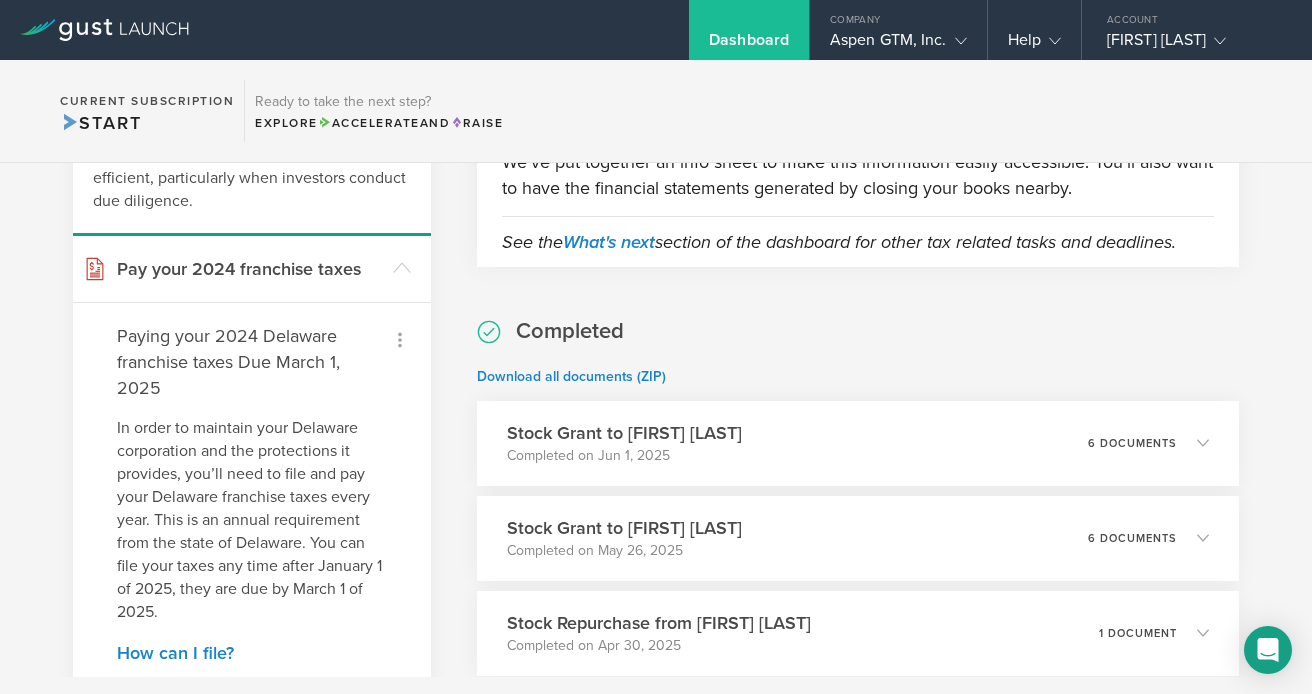 click at bounding box center [400, 340] 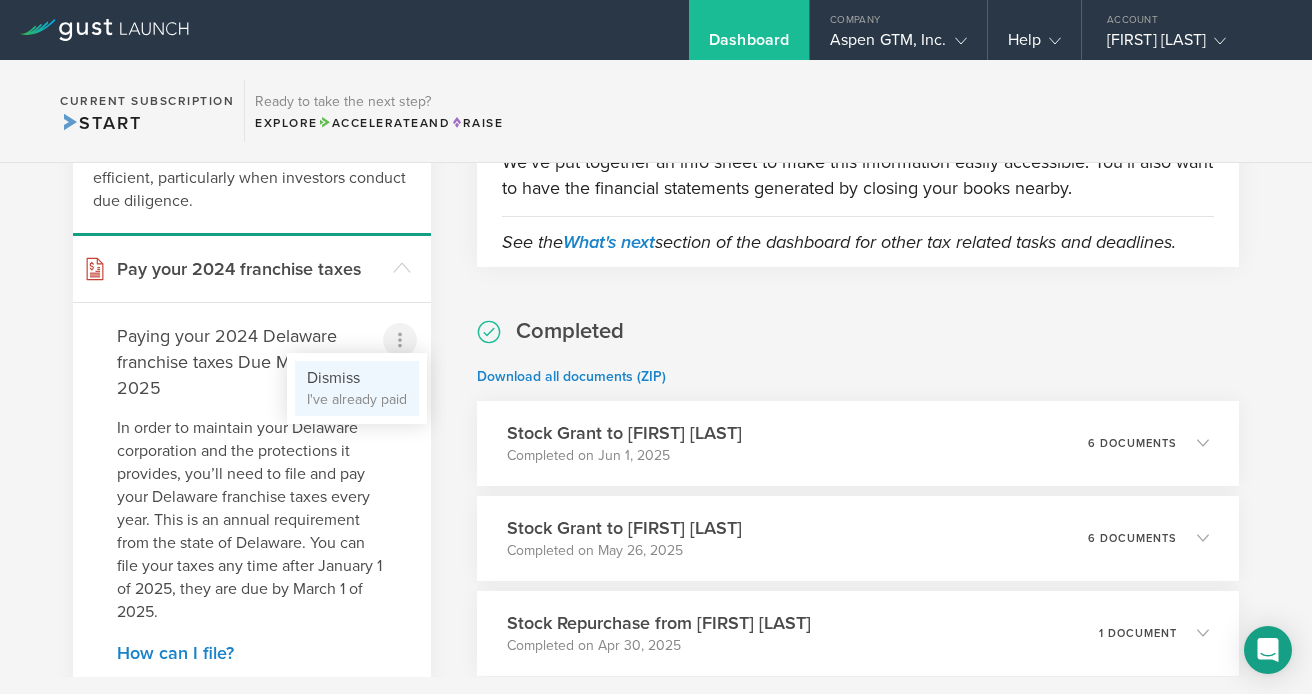 click on "I've already paid" at bounding box center [357, 400] 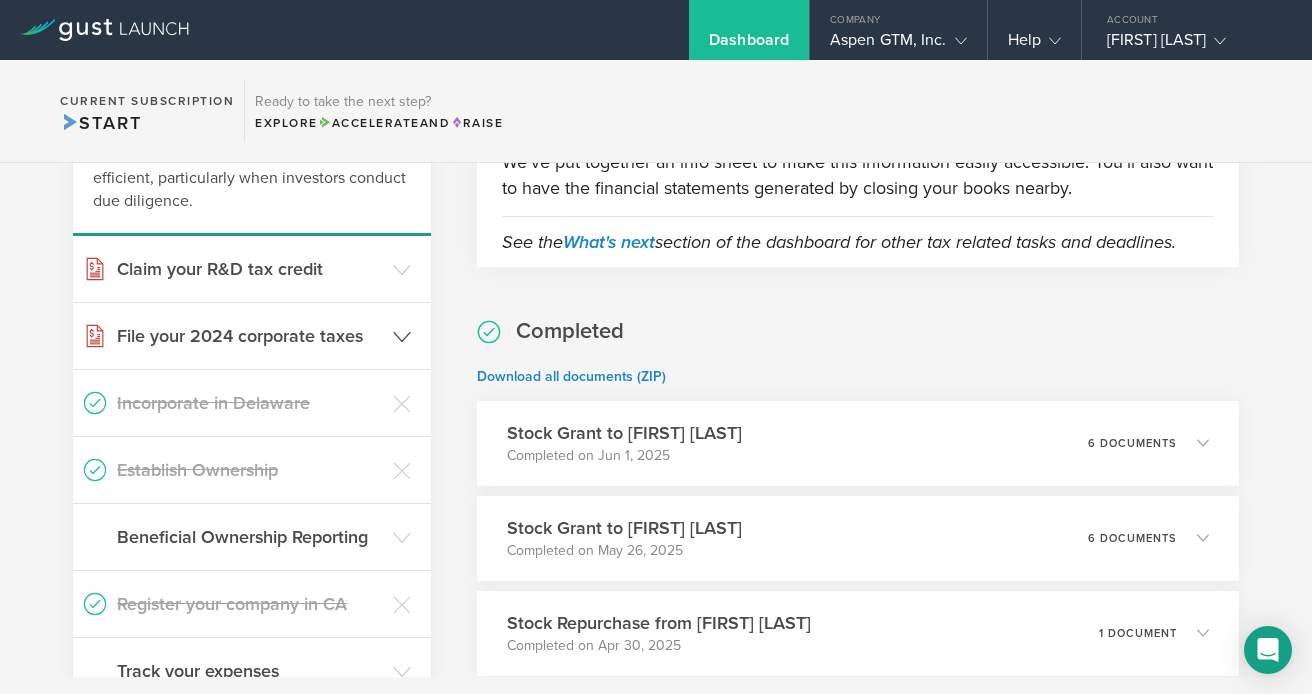 click 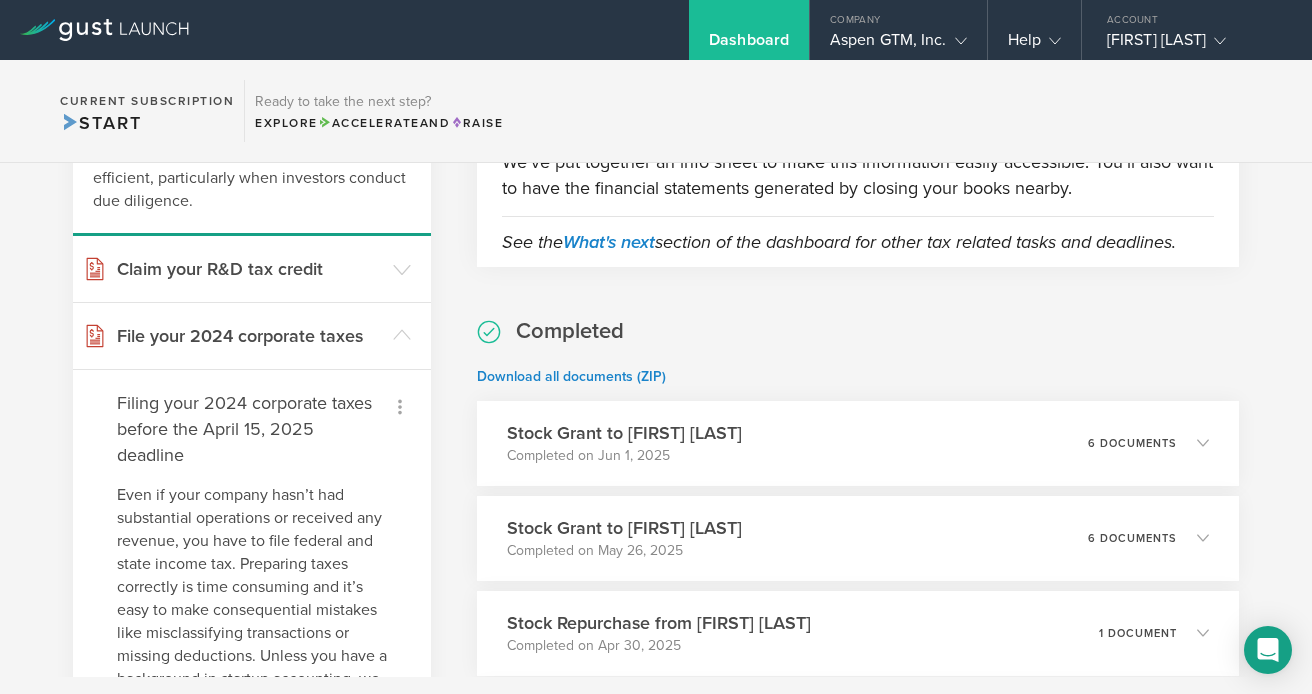 click 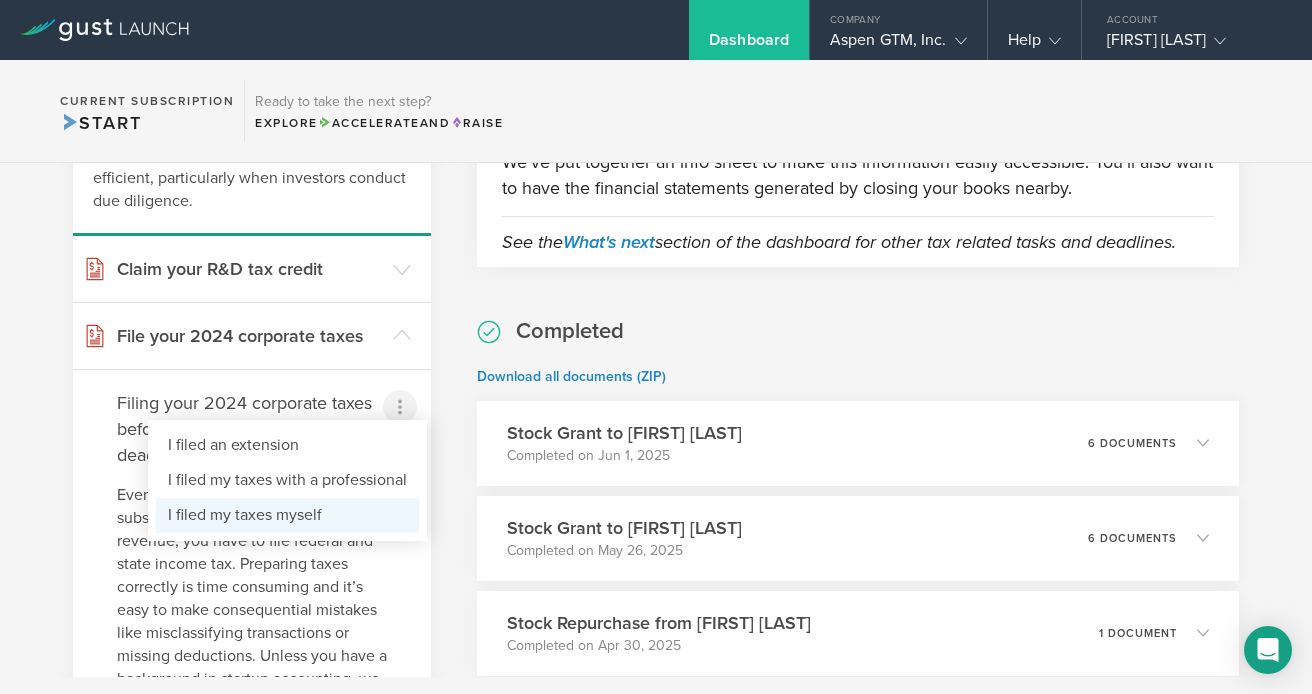 click on "I filed my taxes myself" at bounding box center [287, 515] 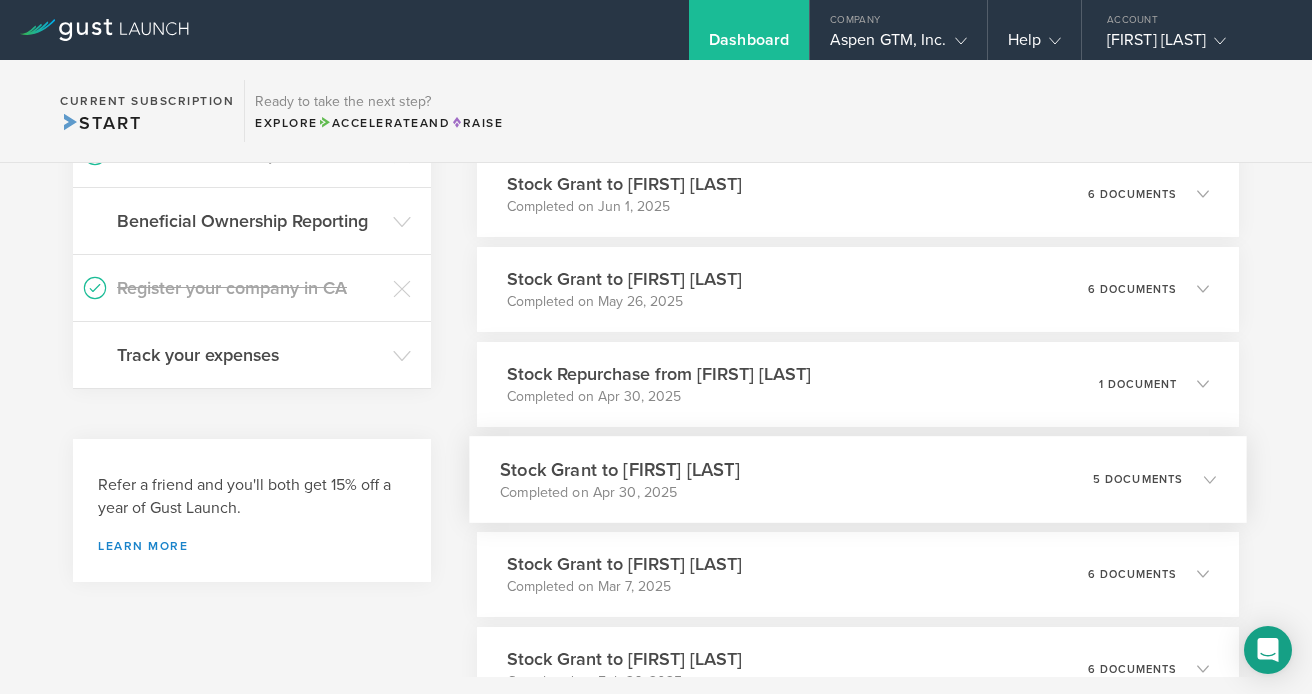 scroll, scrollTop: 0, scrollLeft: 0, axis: both 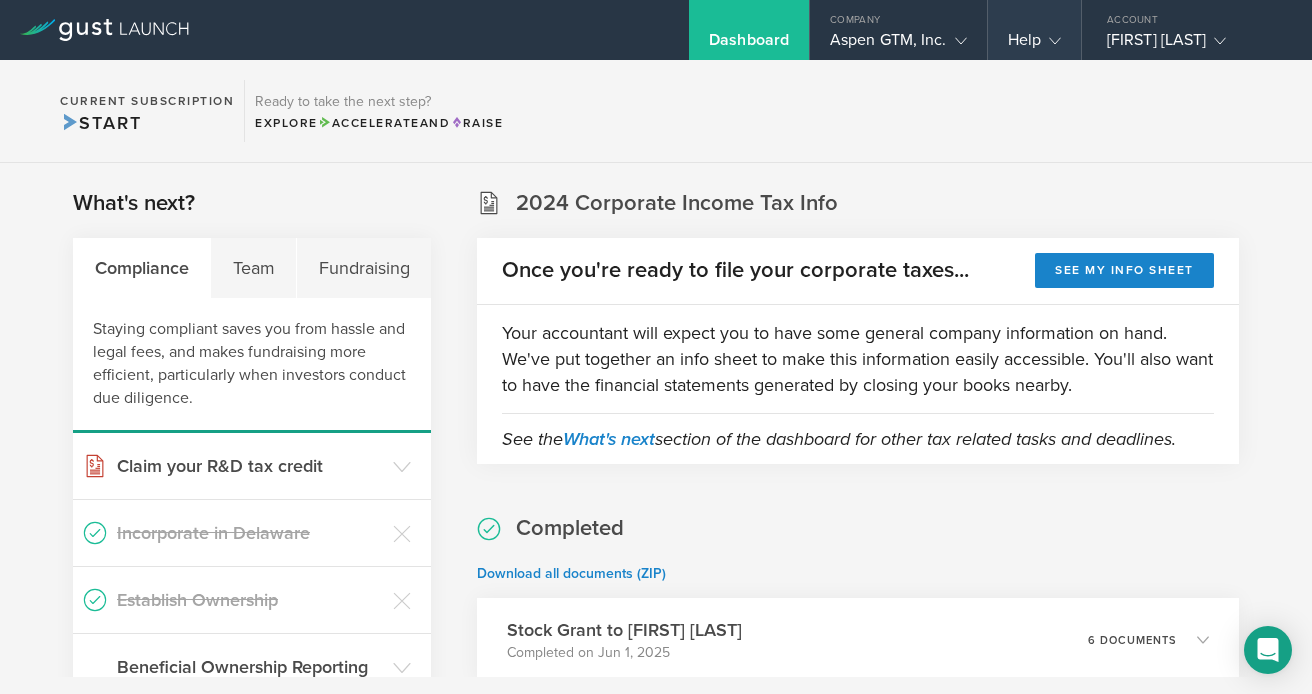 click 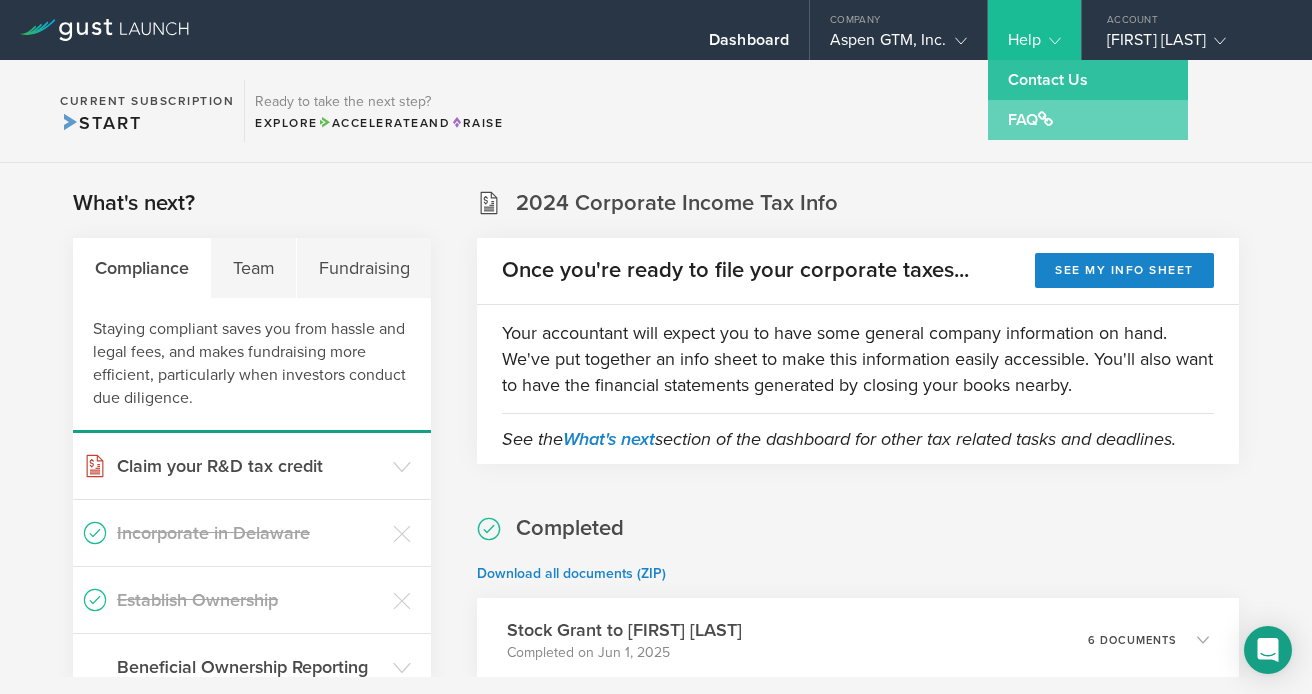 click on "FAQ" at bounding box center [1088, 120] 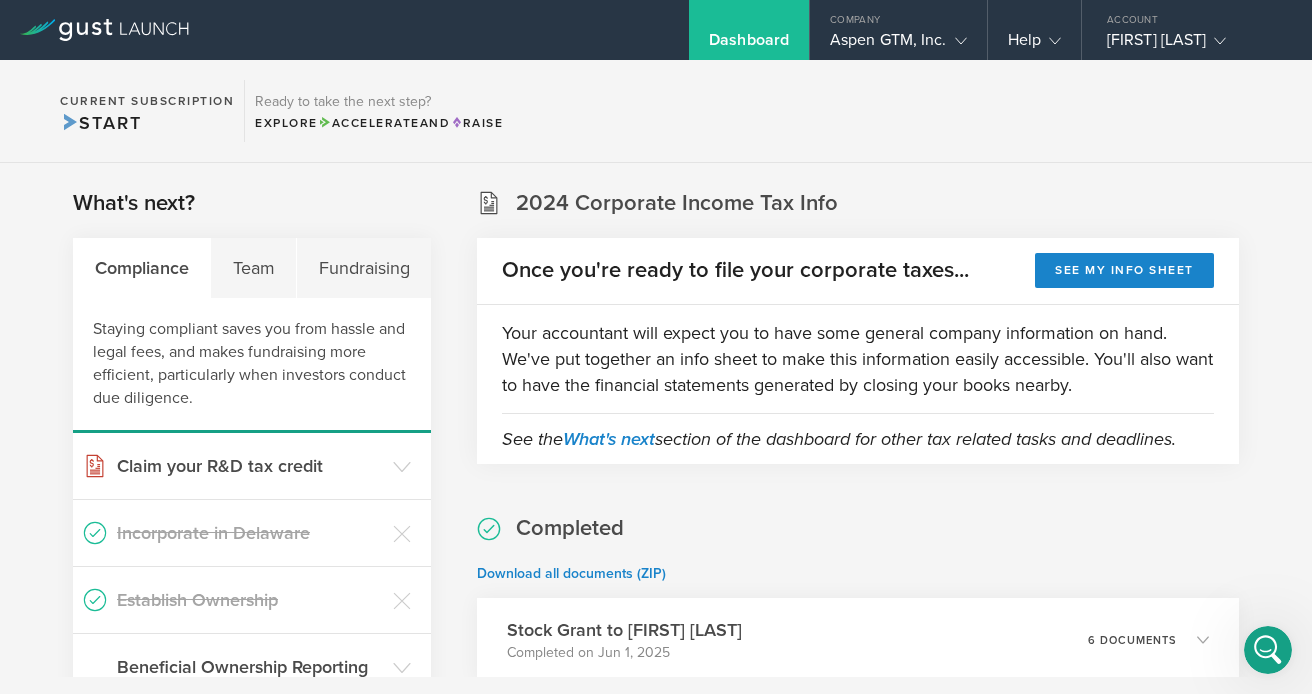 scroll, scrollTop: 0, scrollLeft: 0, axis: both 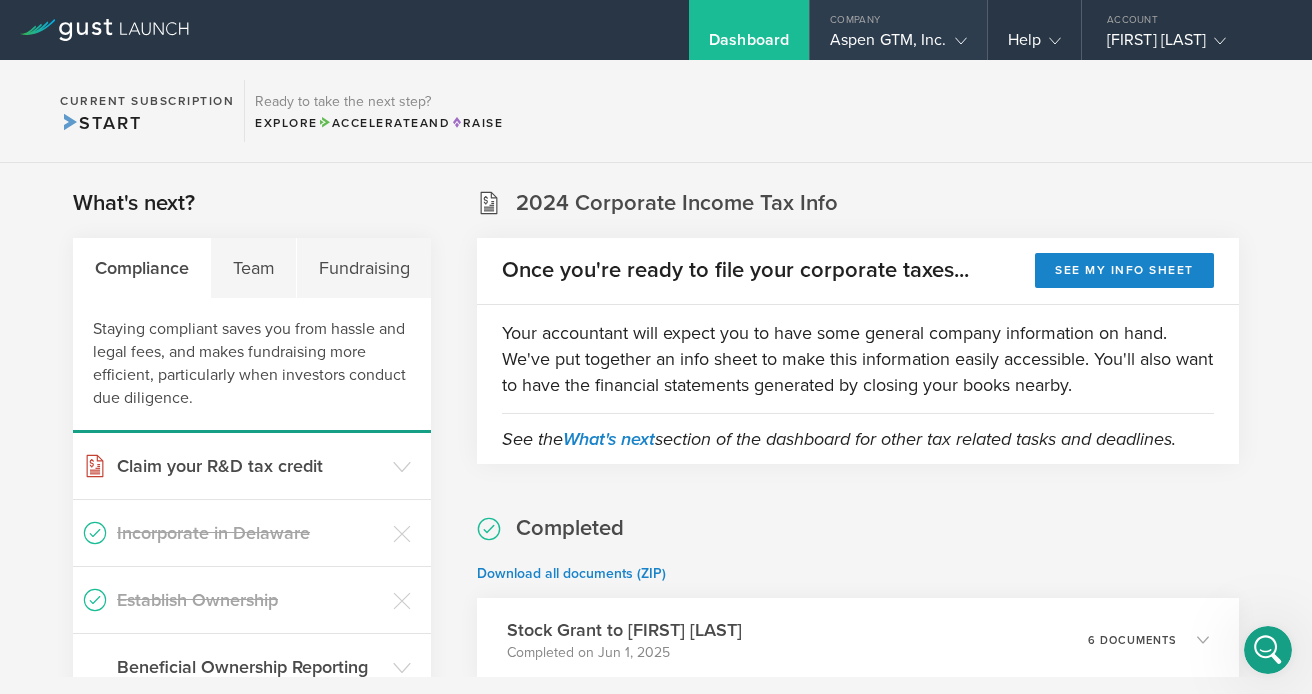 click on "Aspen GTM, Inc." at bounding box center [898, 45] 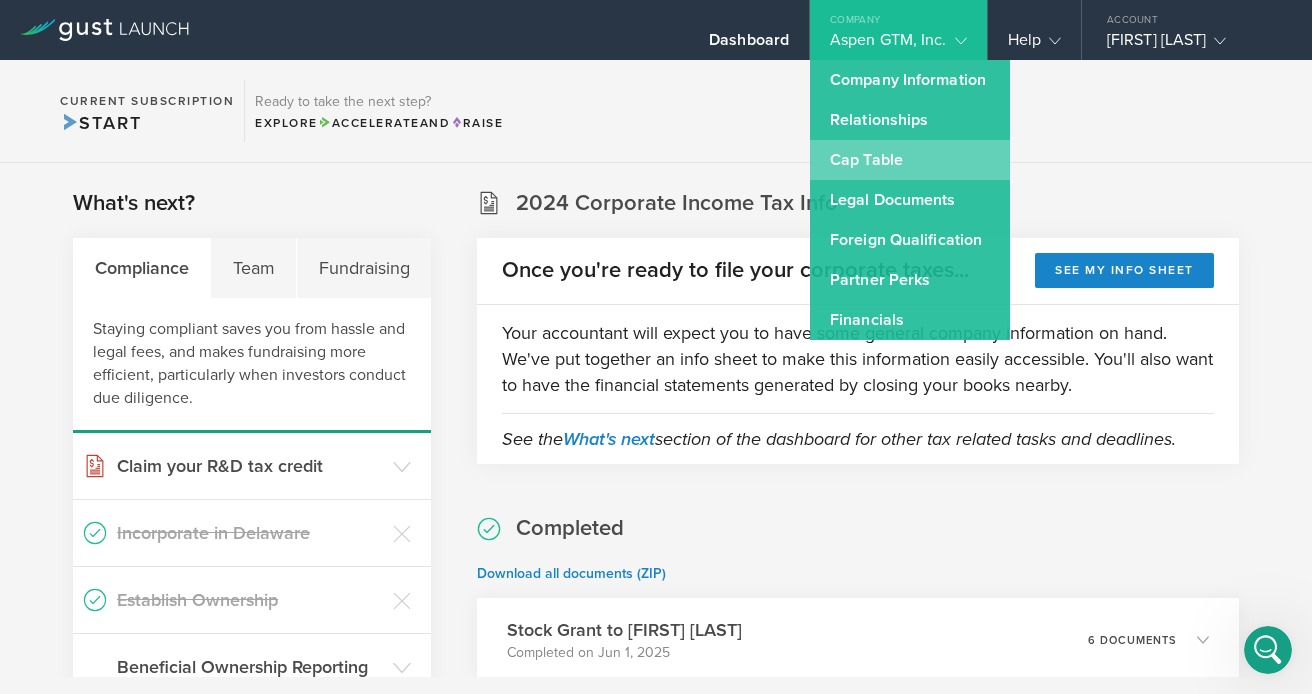 click on "Cap Table" at bounding box center [910, 160] 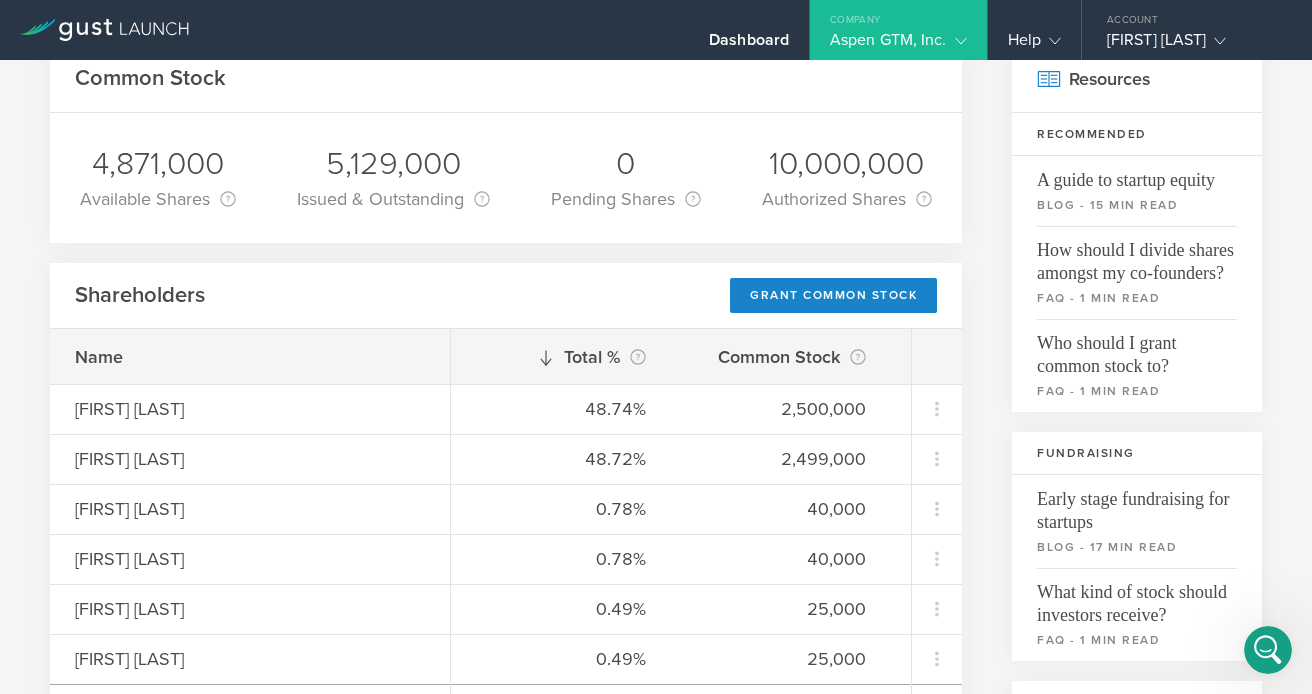 scroll, scrollTop: 116, scrollLeft: 0, axis: vertical 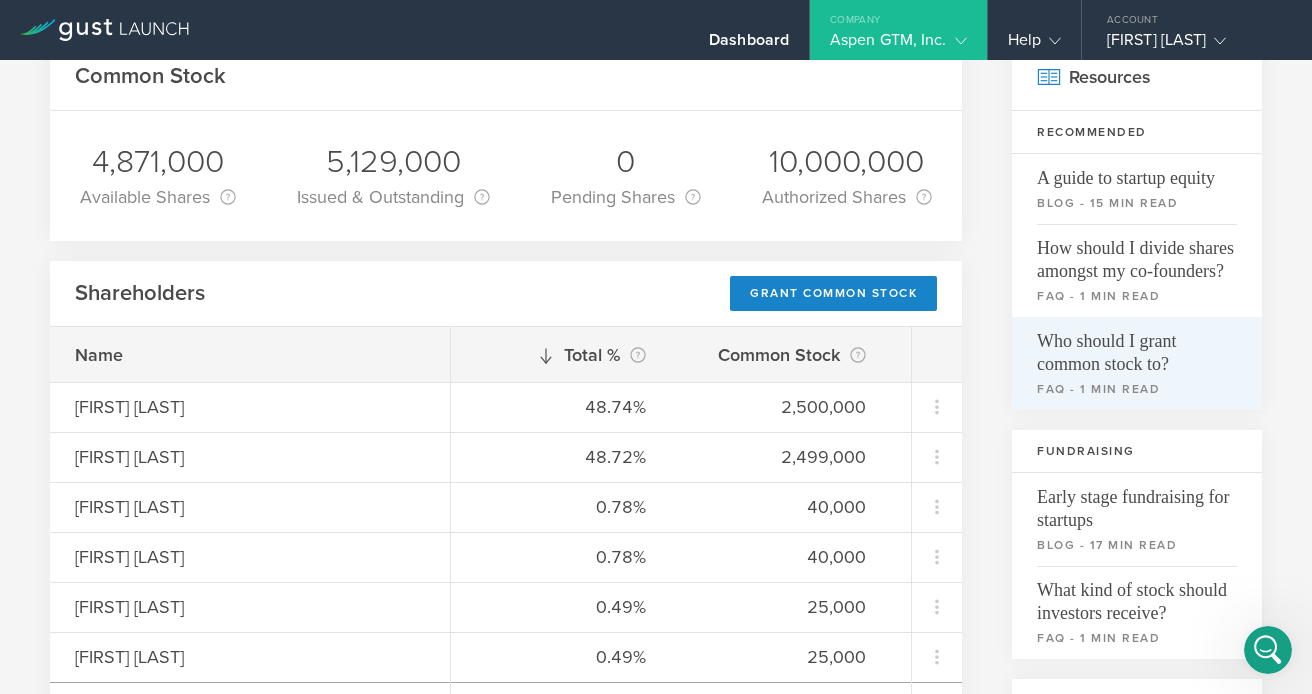 click on "Who should I grant common stock to?" at bounding box center (1137, 346) 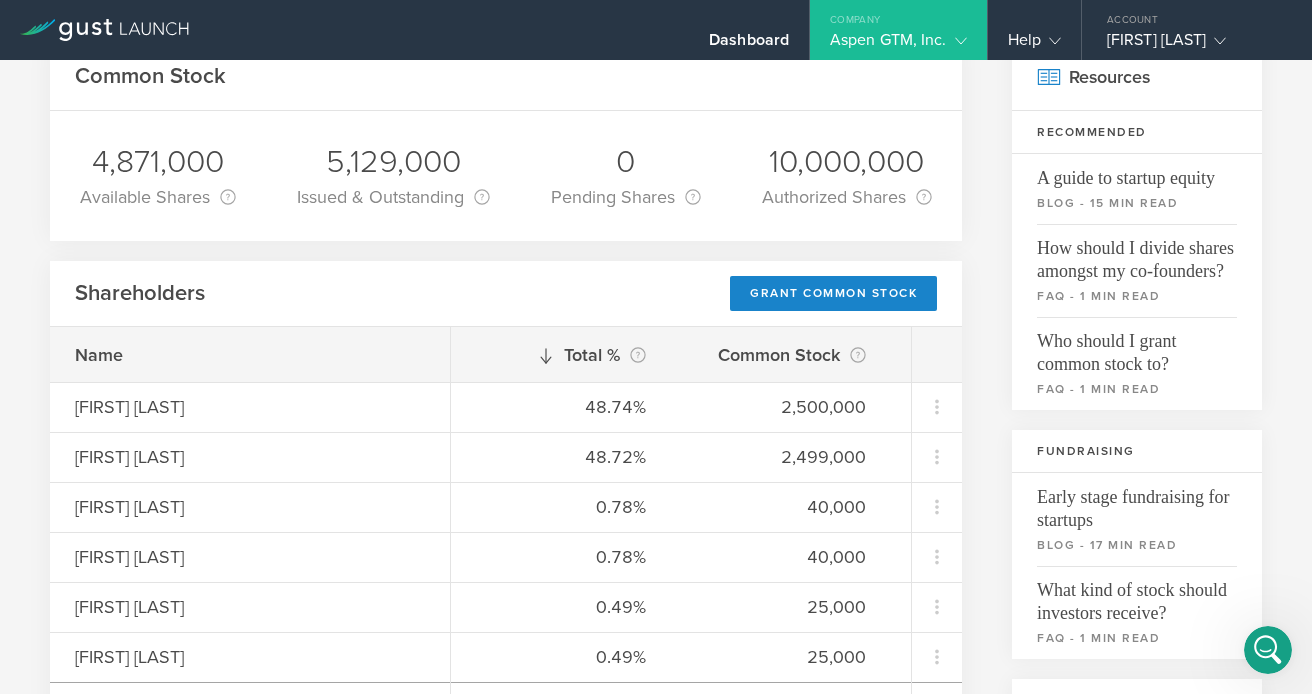 click on "Common Stock 4,871,000 Available Shares This is the number of shares that the company has available to issue. It is the number of authorized
shares minus any issued shares and pending shares. If  share has been repurchased, it is added back
to the available shares. 5,129,000 Issued & Outstanding This is the number of shares that are currently held by shareholders. If the shares have been
repurchased then they are no longer considered outstanding. 0 Pending Shares This is the number of shares from any pending stock grants. Although the stock grant documents have
been sent to the grantee, they either have not been fully signed or have not been paid for by the
grantee. Once payment for the shares has been recorded, they will be considered “Issued & Outstanding”.
If a stock grant has a future grant date, then it is considered pending even if it has already been paid. 10,000,000 Authorized Shares This is the total number of shares of Common Stock that the company is allowed to issue. Shareholders Name" at bounding box center (656, 766) 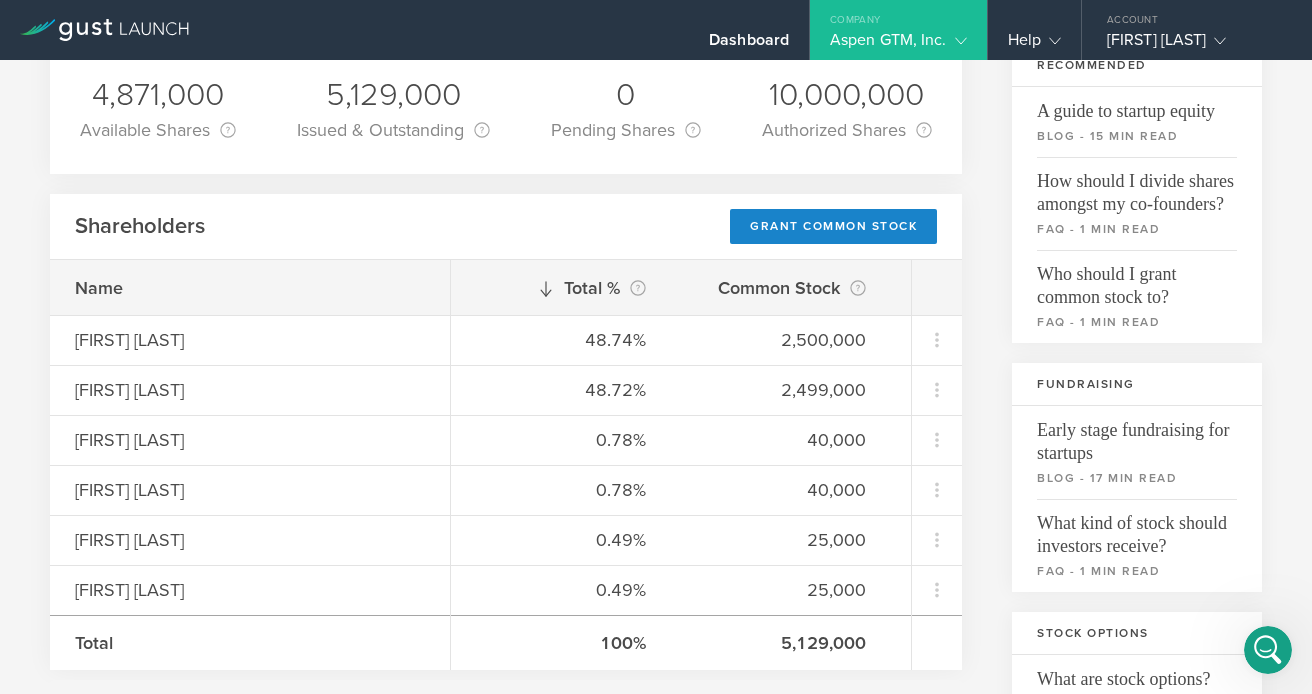 scroll, scrollTop: 197, scrollLeft: 0, axis: vertical 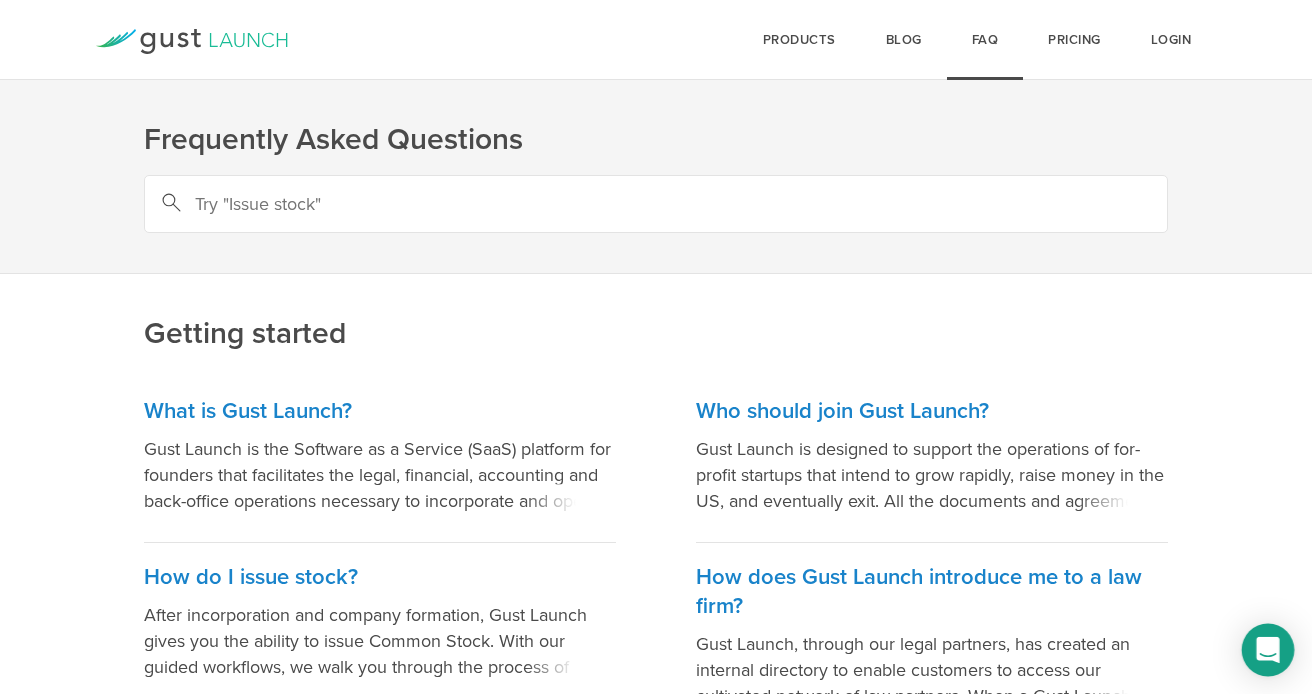 click at bounding box center (1268, 650) 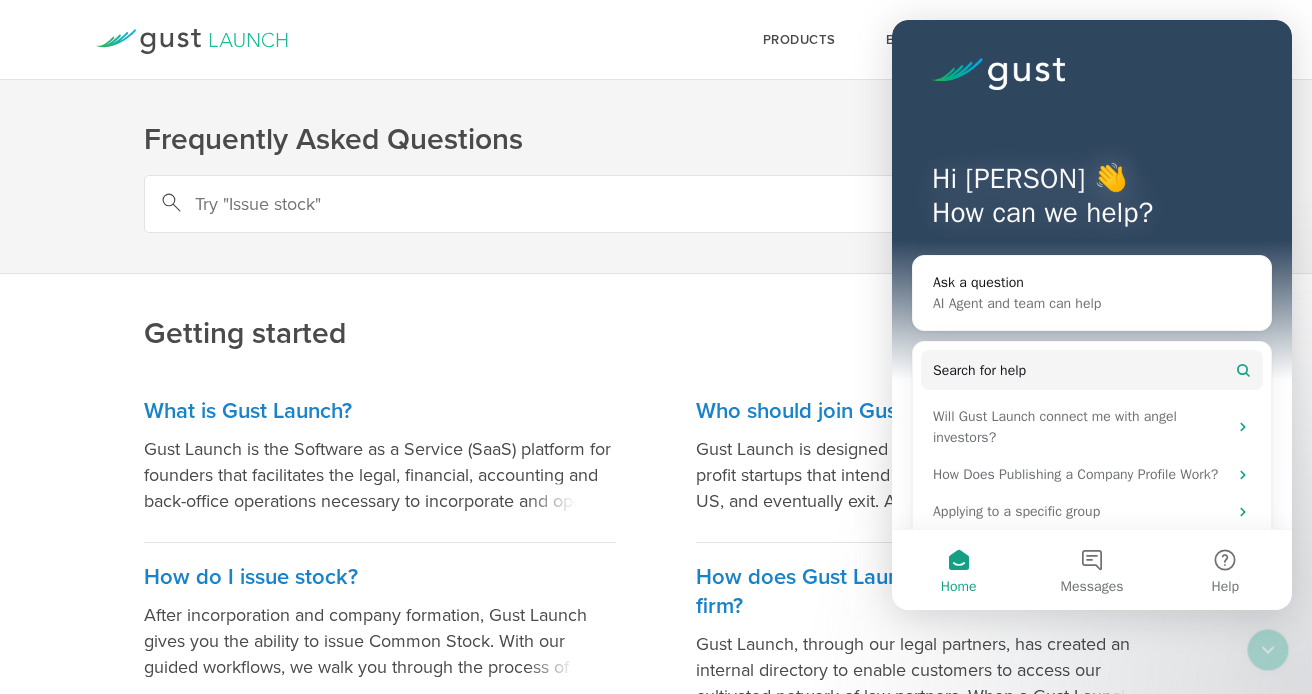 scroll, scrollTop: 0, scrollLeft: 0, axis: both 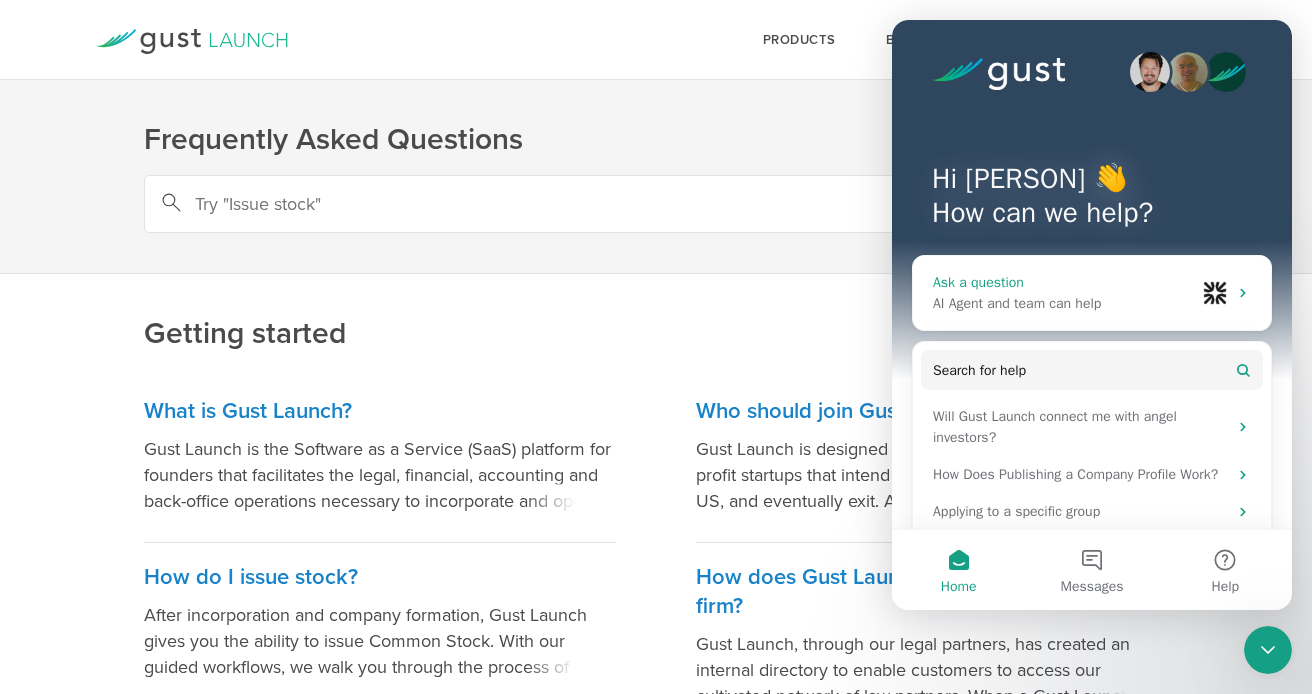 click on "AI Agent and team can help" at bounding box center [1064, 303] 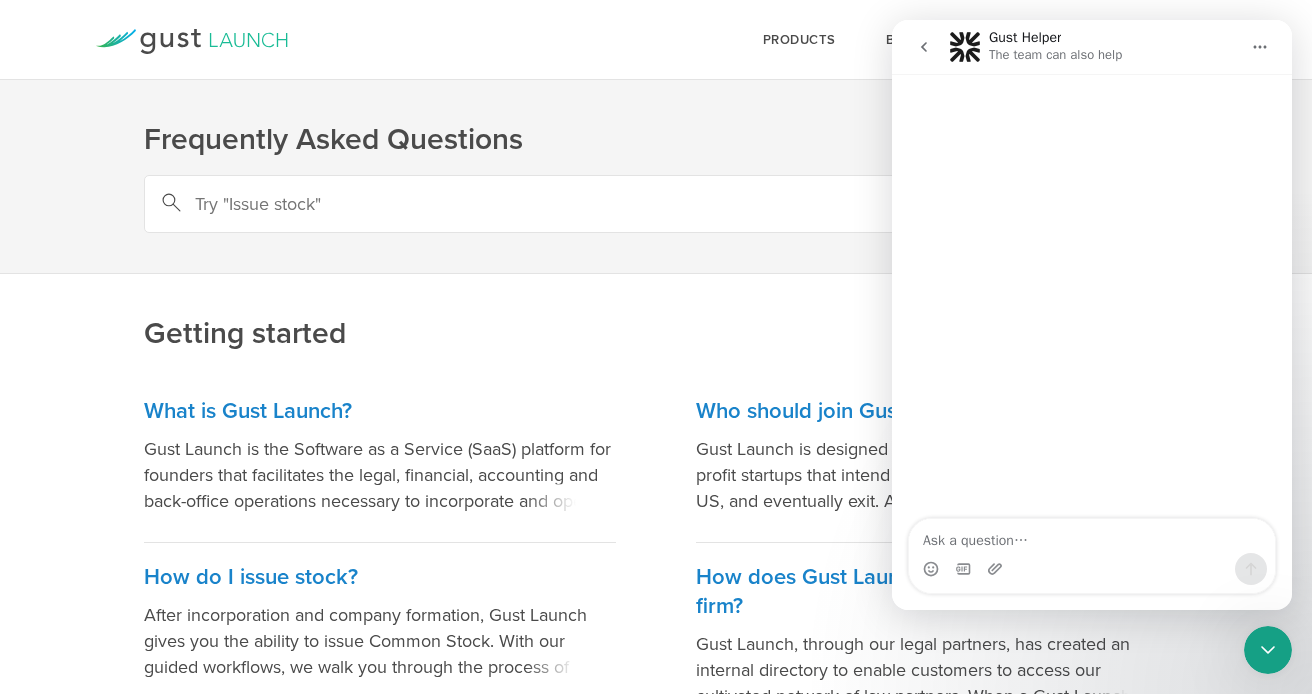 click at bounding box center [1092, 536] 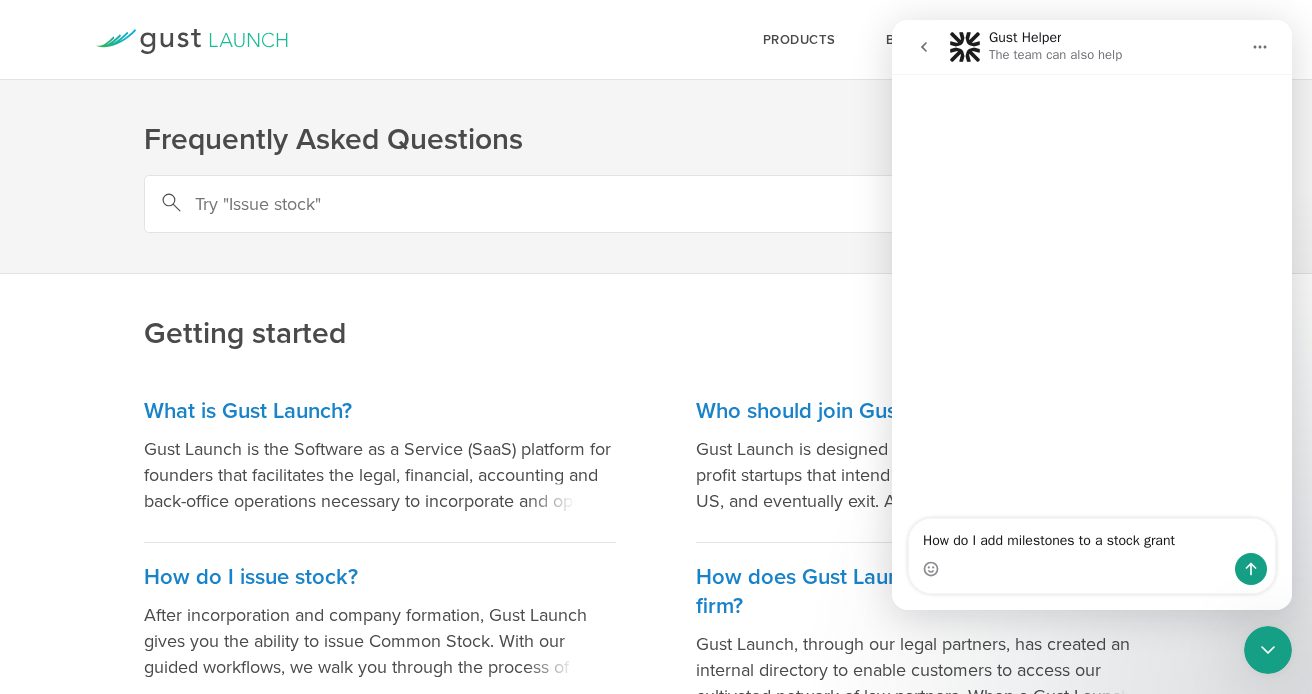 type on "How do I add milestones to a stock grant?" 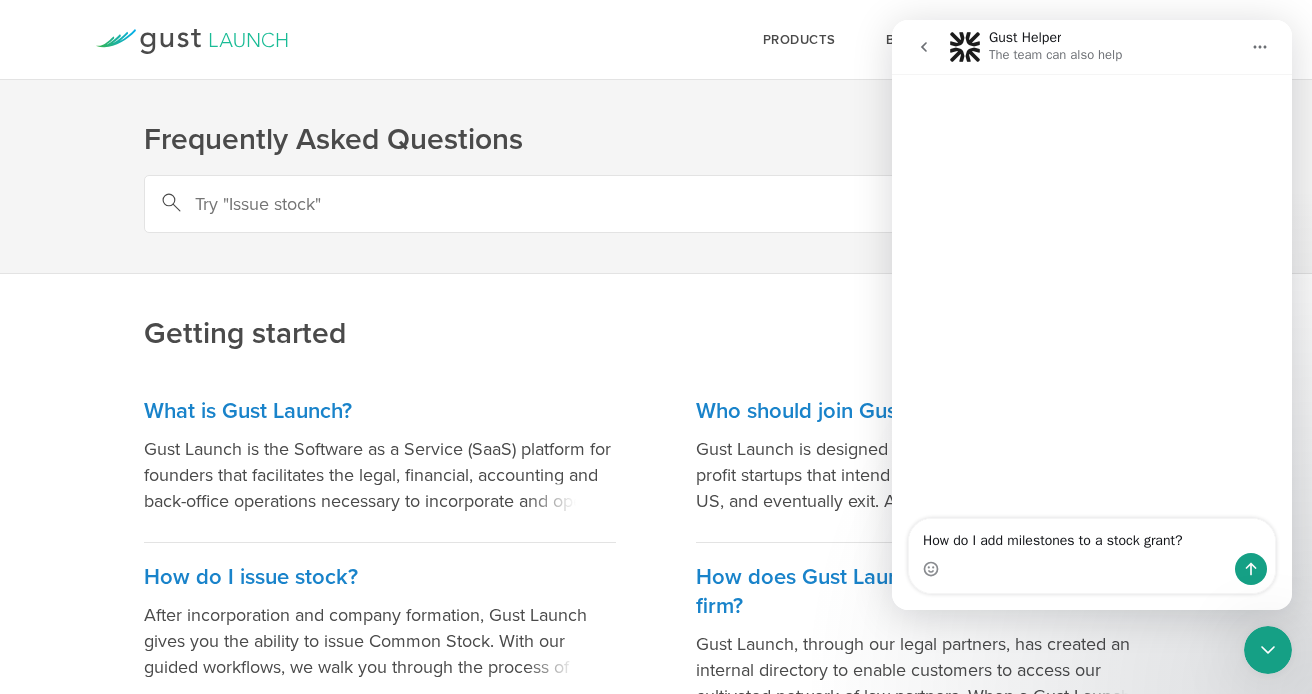 type 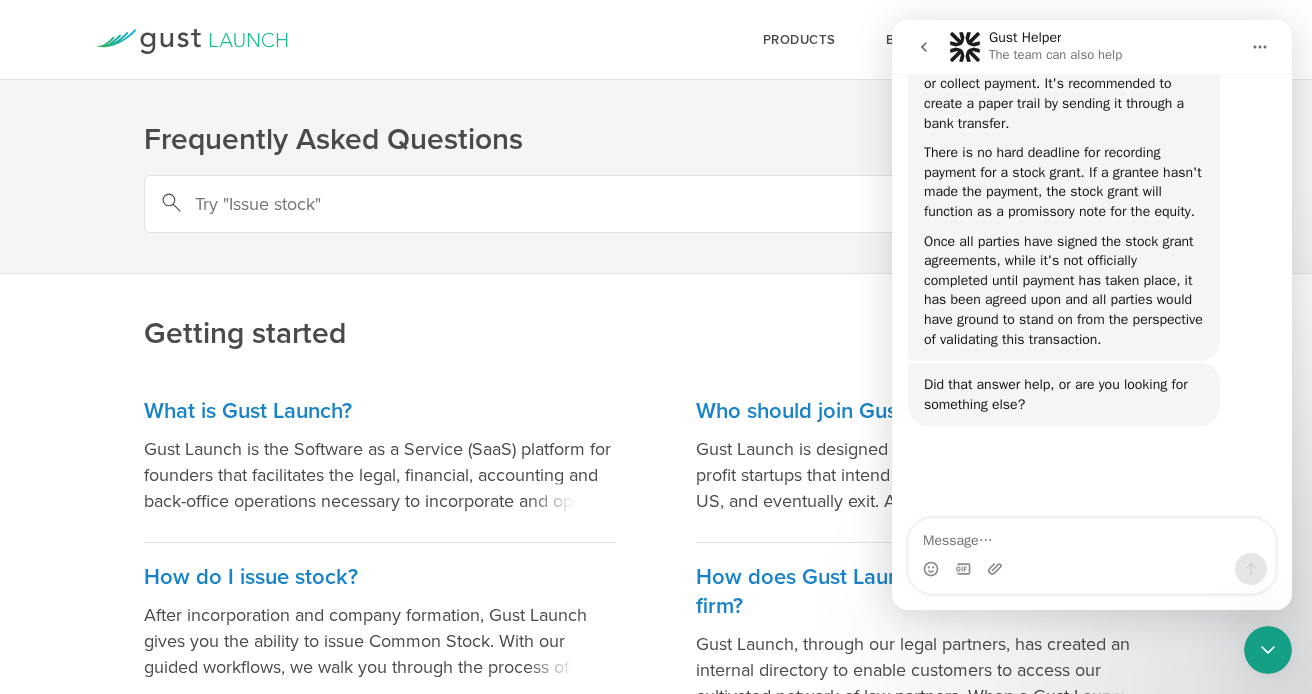 scroll, scrollTop: 263, scrollLeft: 0, axis: vertical 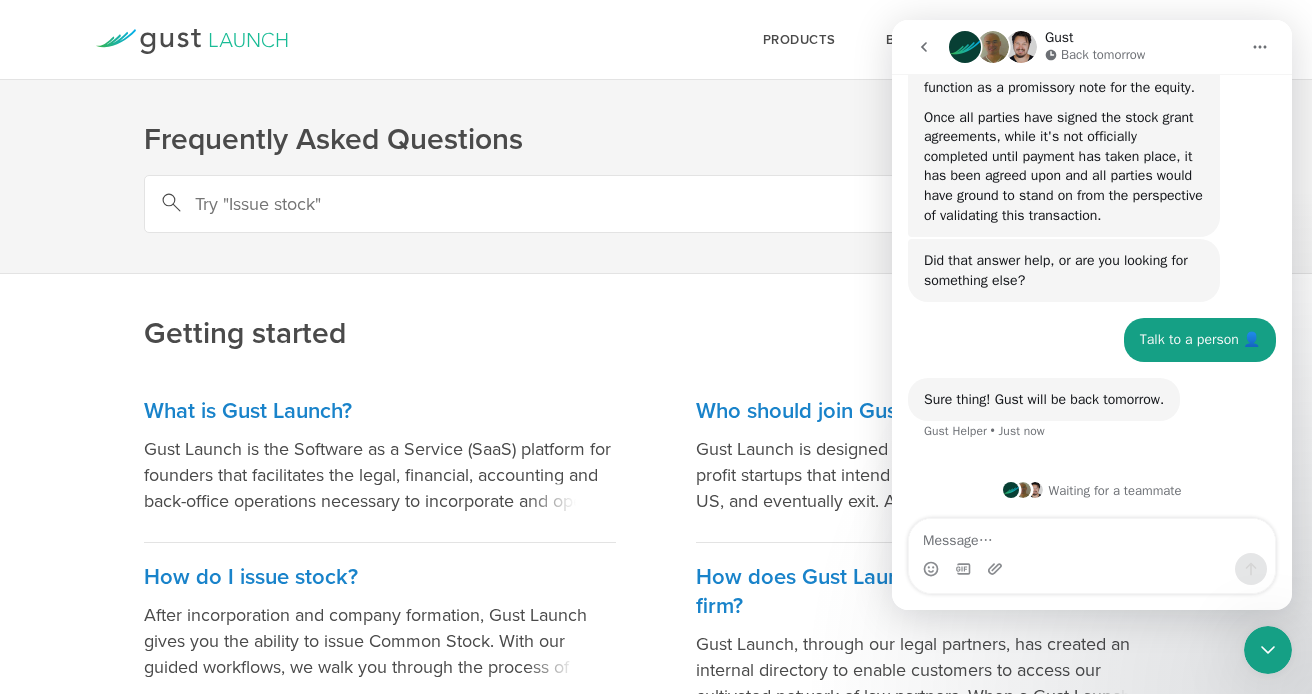 click at bounding box center (1260, 47) 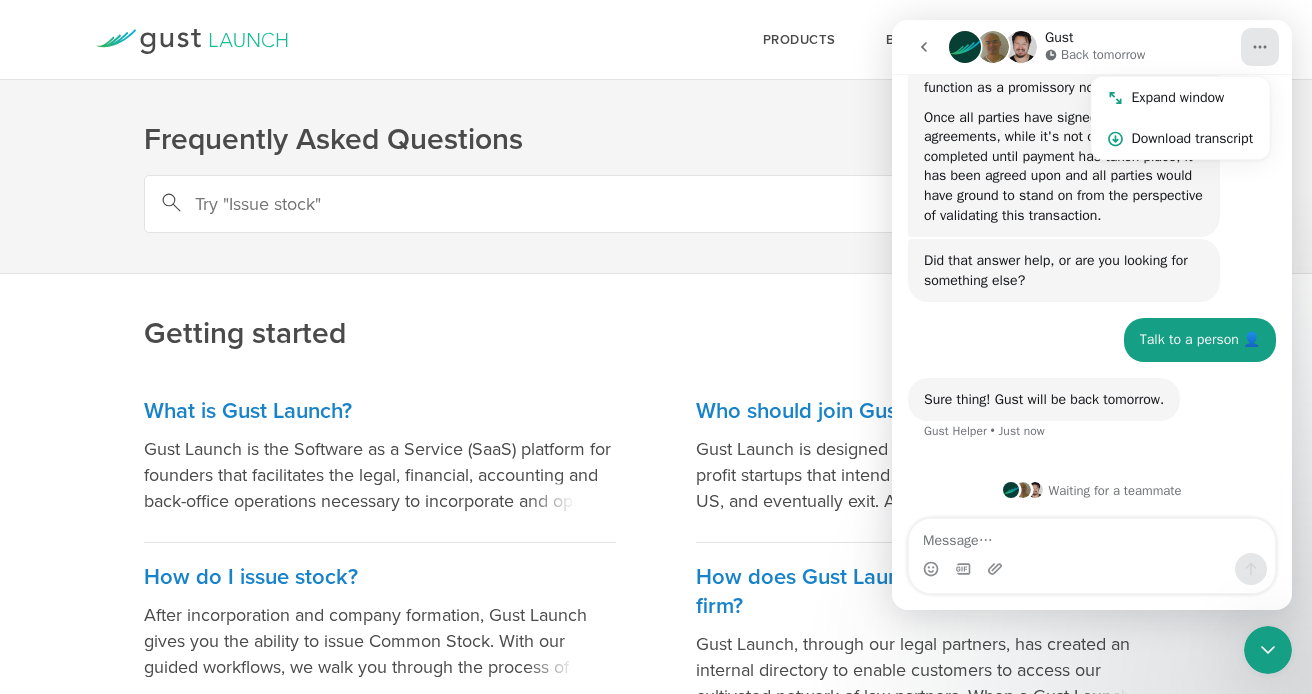 click on "Getting started" at bounding box center (656, 266) 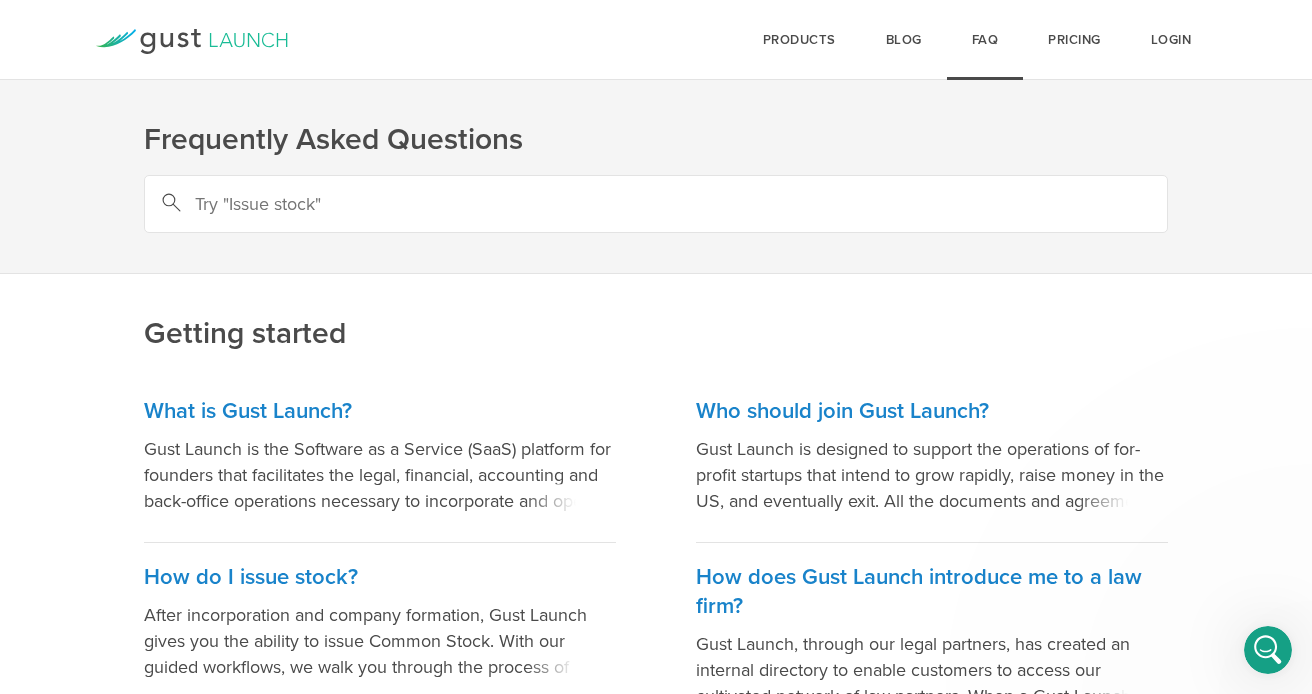 scroll, scrollTop: 0, scrollLeft: 0, axis: both 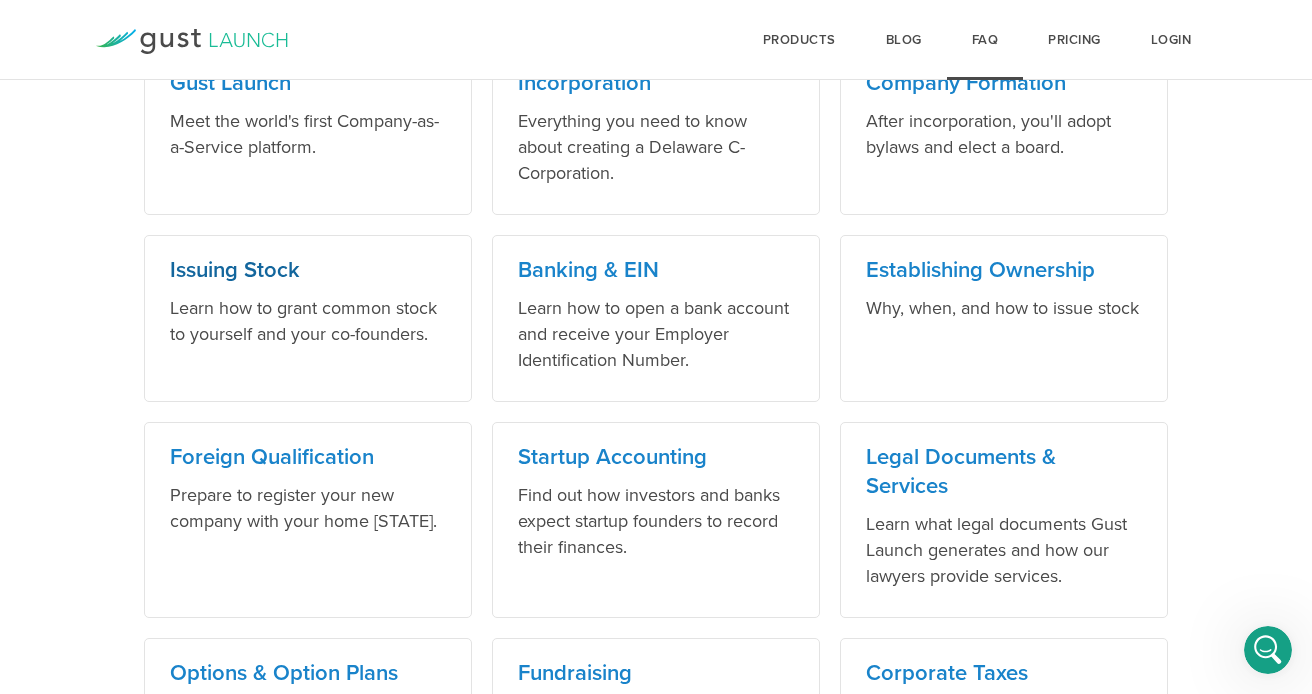 click on "Issuing Stock" at bounding box center [308, 270] 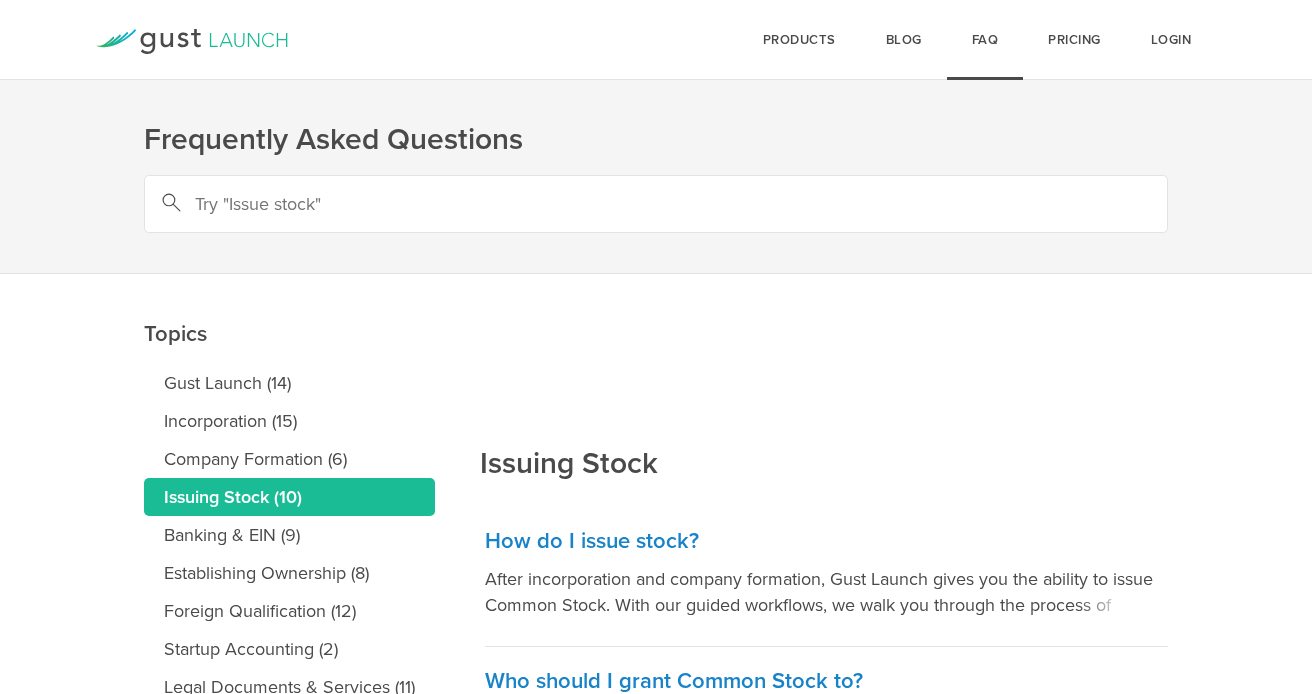 scroll, scrollTop: 0, scrollLeft: 0, axis: both 